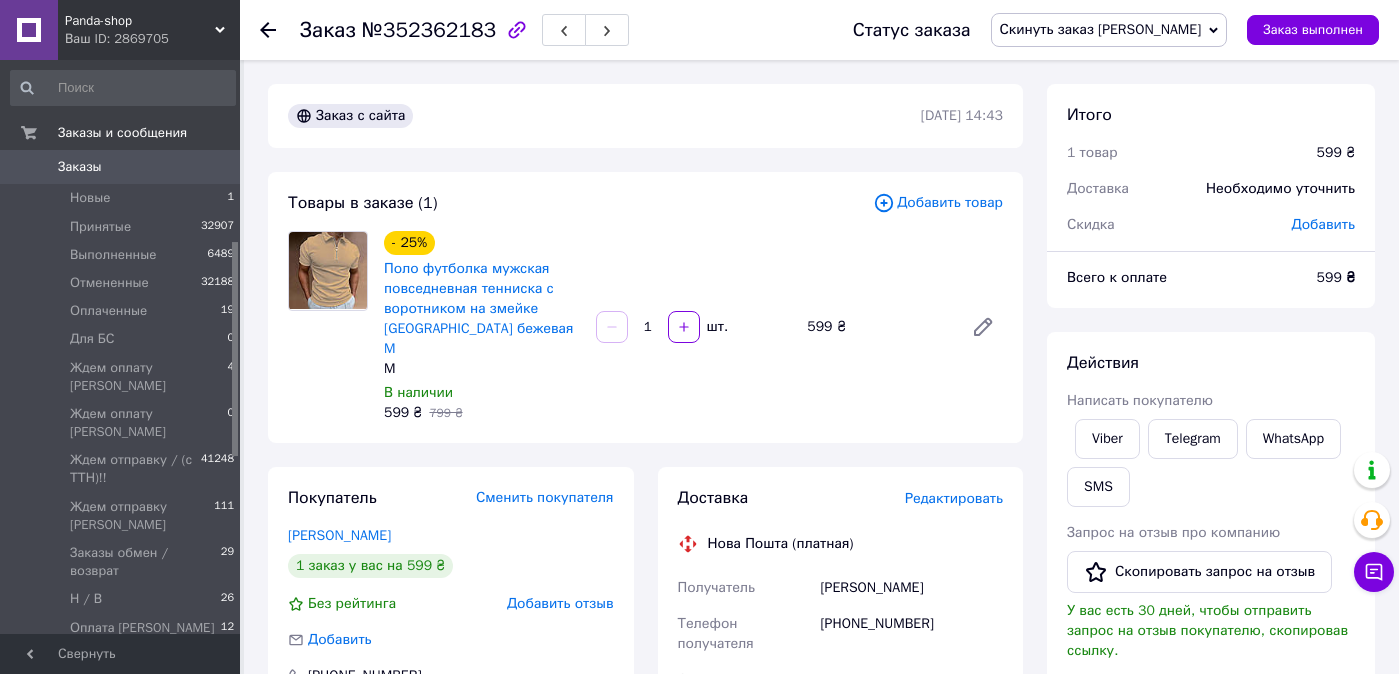 scroll, scrollTop: 784, scrollLeft: 0, axis: vertical 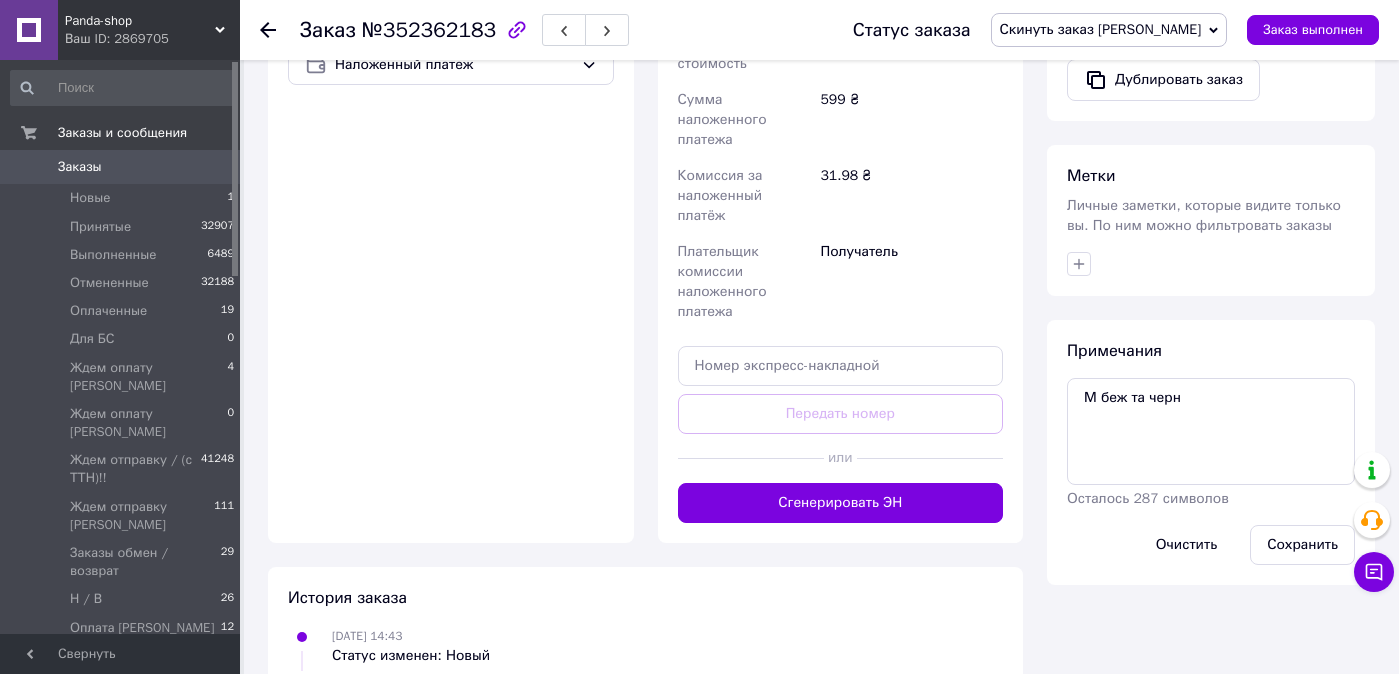 click on "Заказы" at bounding box center [121, 167] 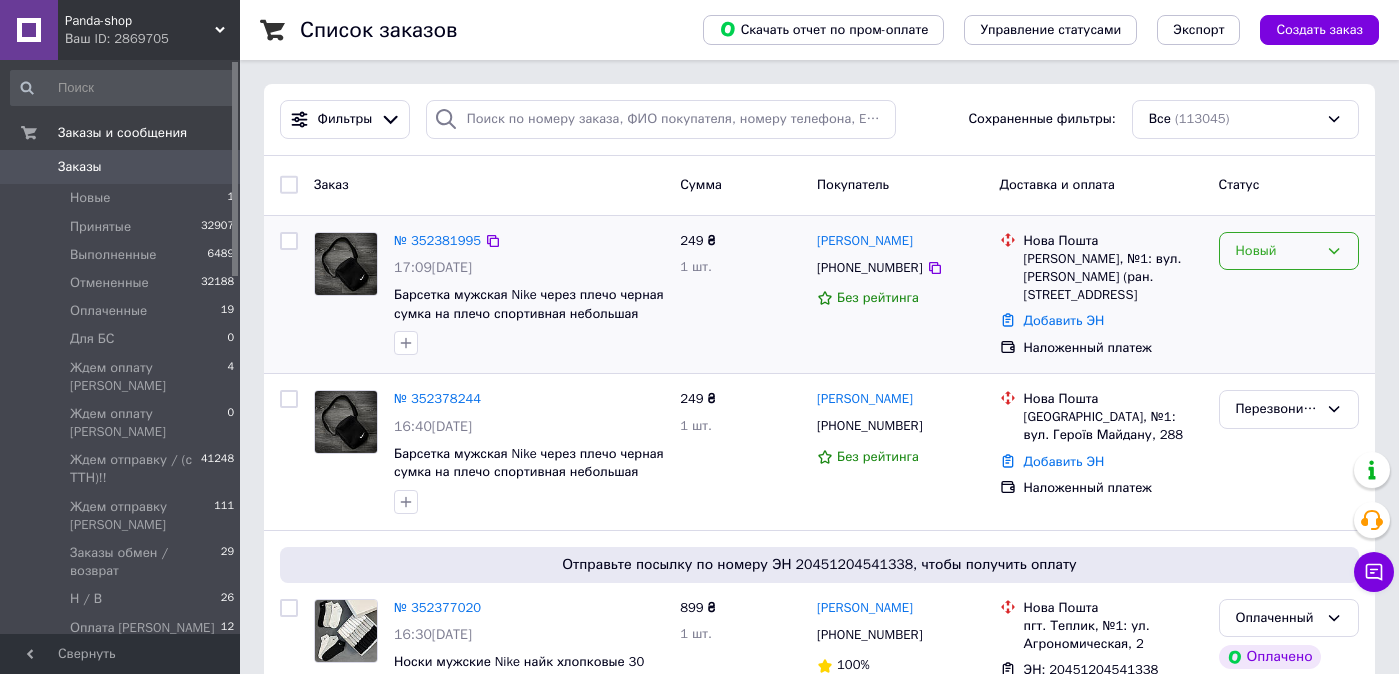 click on "Новый" at bounding box center [1277, 251] 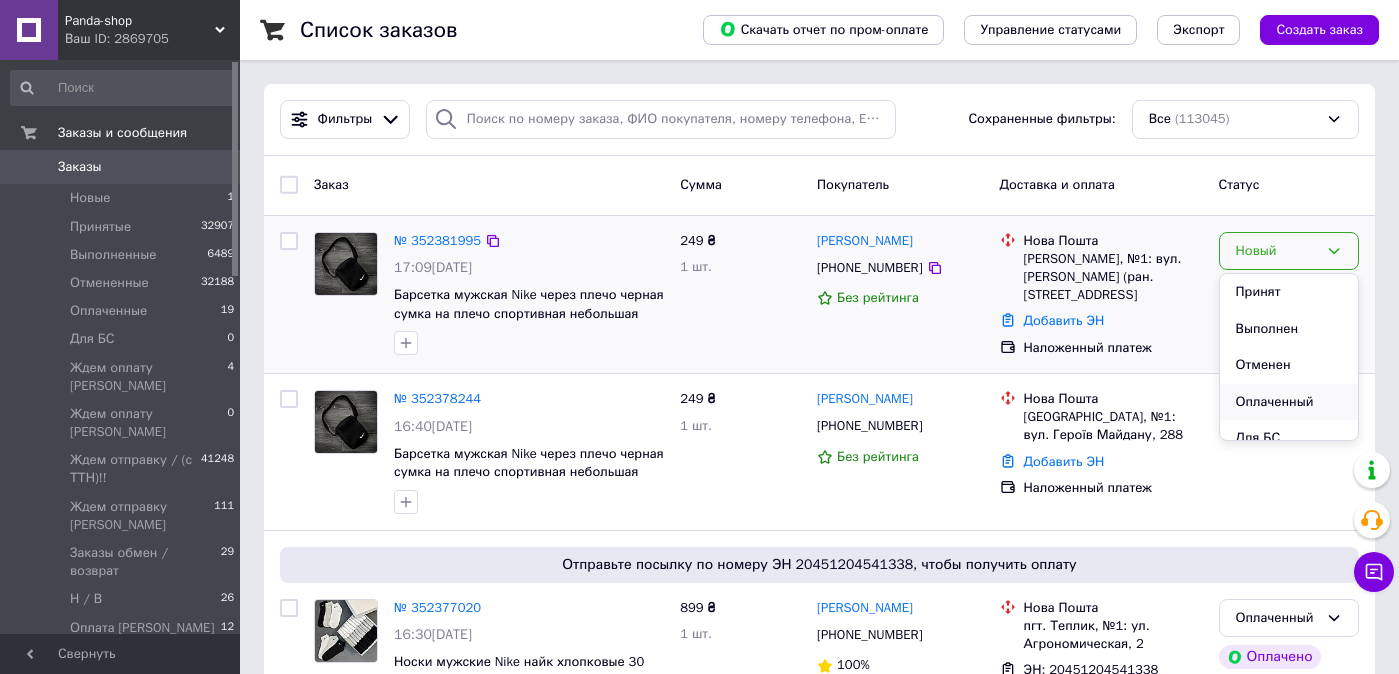 scroll, scrollTop: 77, scrollLeft: 0, axis: vertical 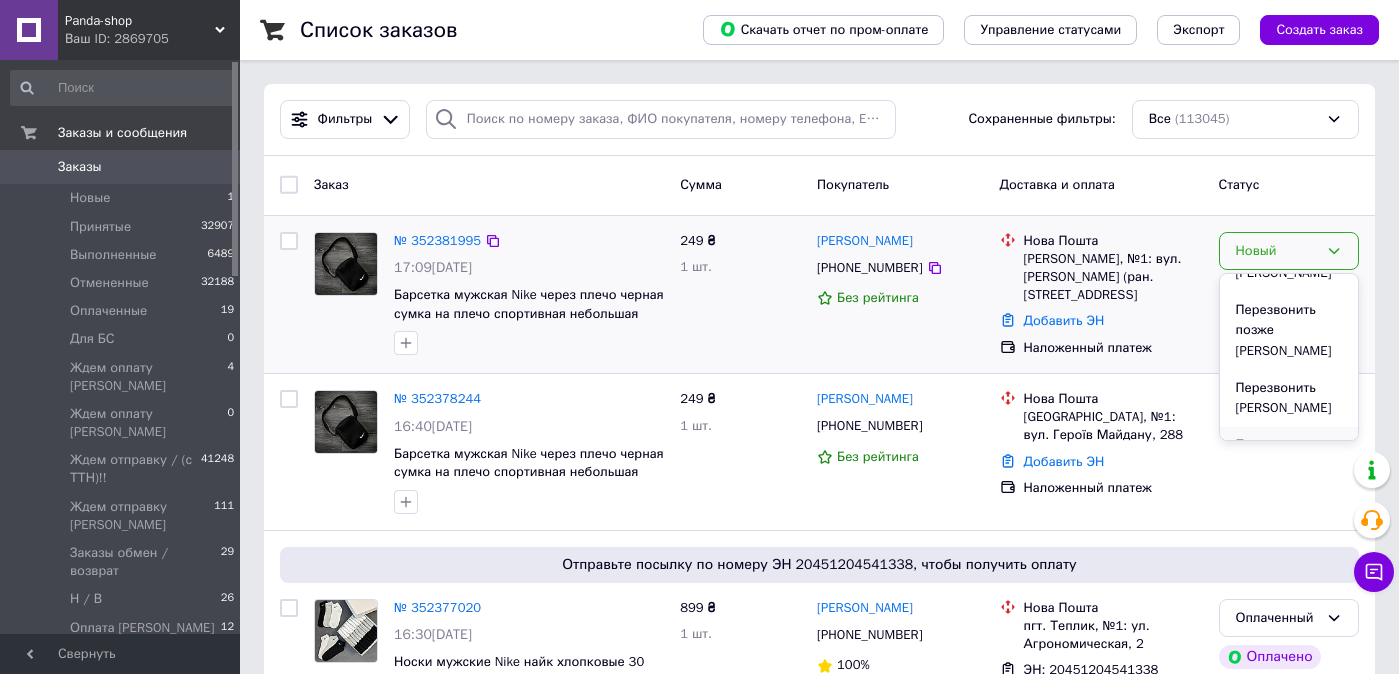 click on "Перезвонить [PERSON_NAME]" at bounding box center [1289, 455] 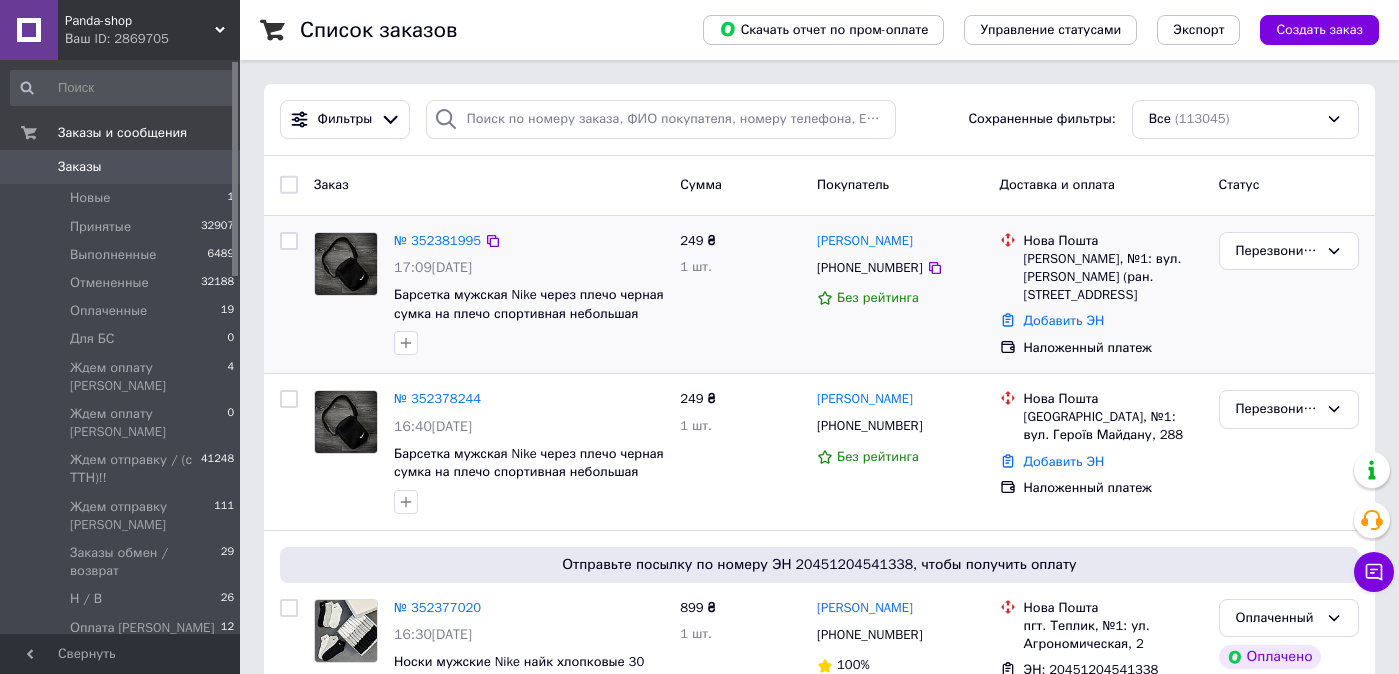 click on "0" at bounding box center (212, 167) 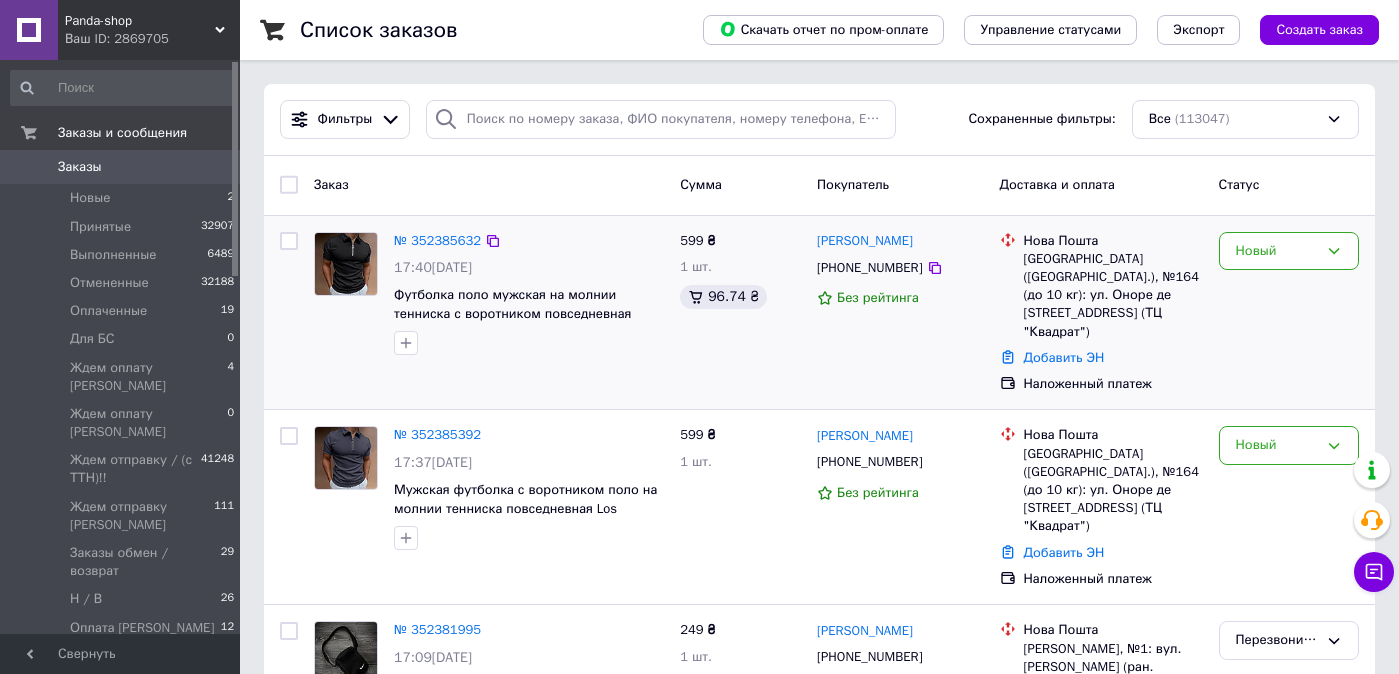drag, startPoint x: 287, startPoint y: 240, endPoint x: 281, endPoint y: 383, distance: 143.12582 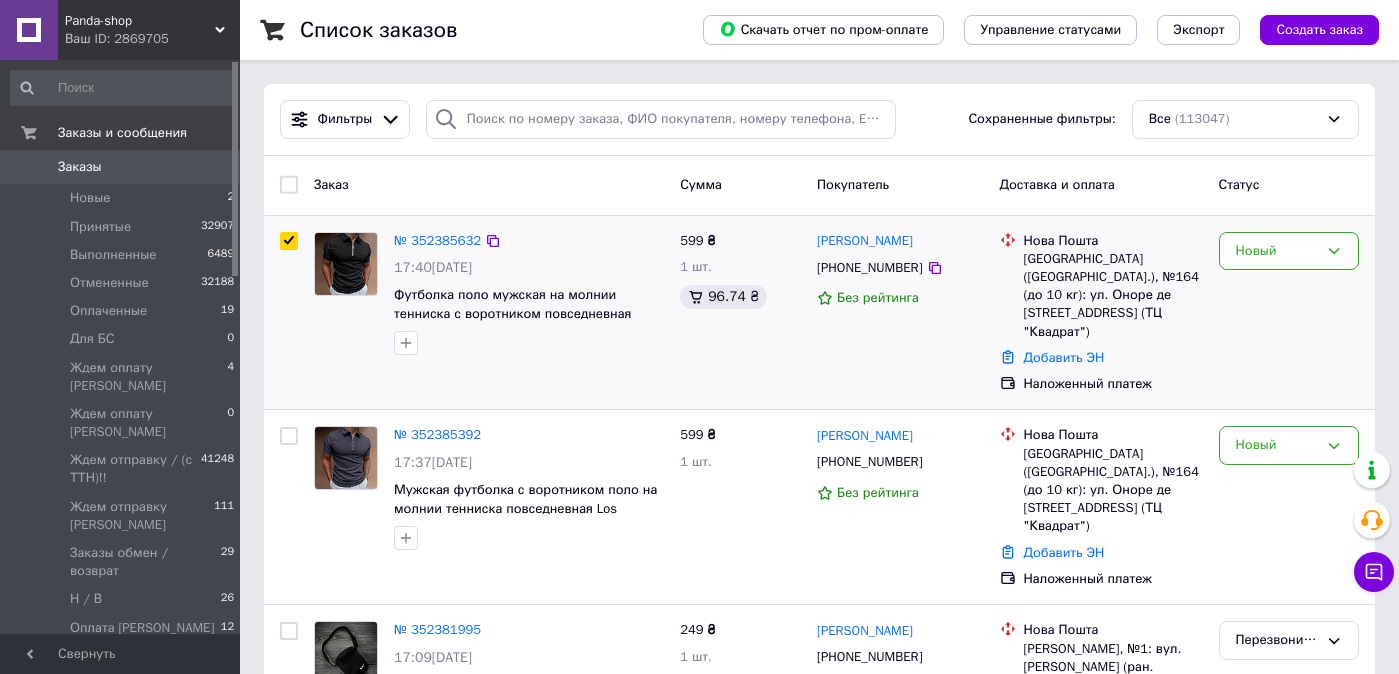 checkbox on "true" 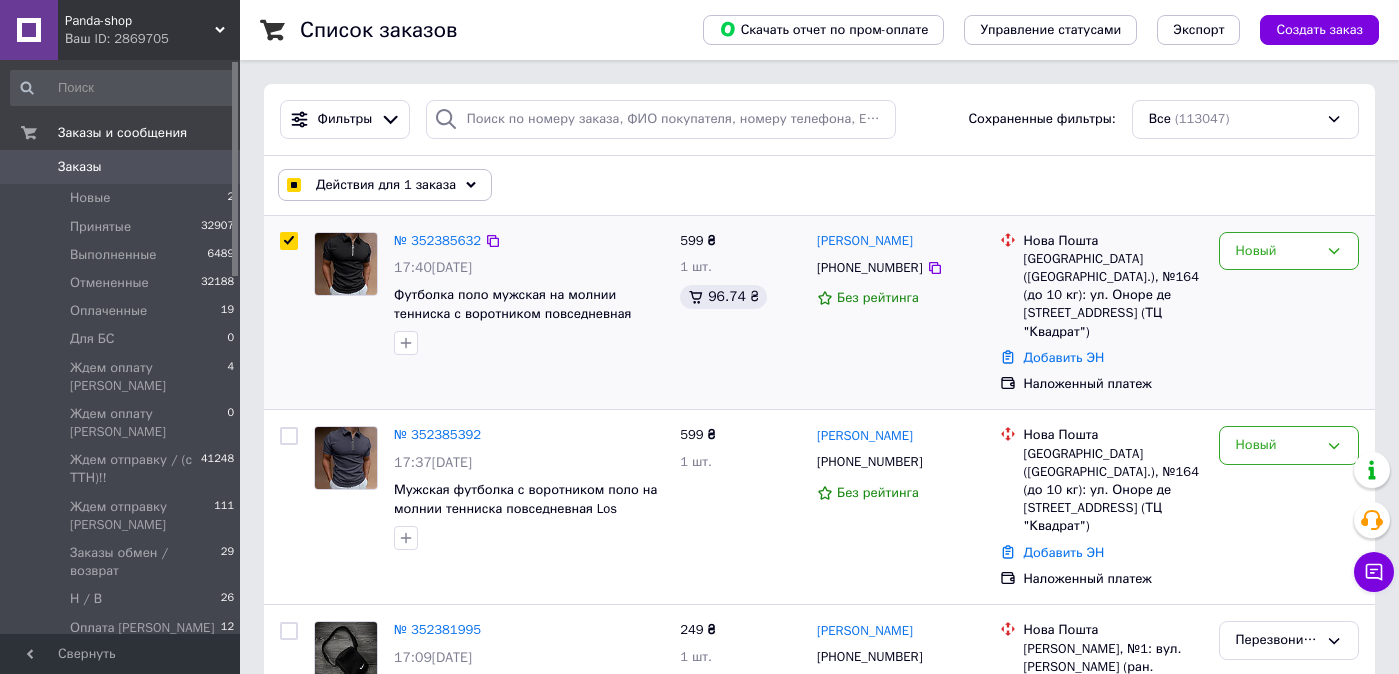 drag, startPoint x: 281, startPoint y: 418, endPoint x: 397, endPoint y: 251, distance: 203.3347 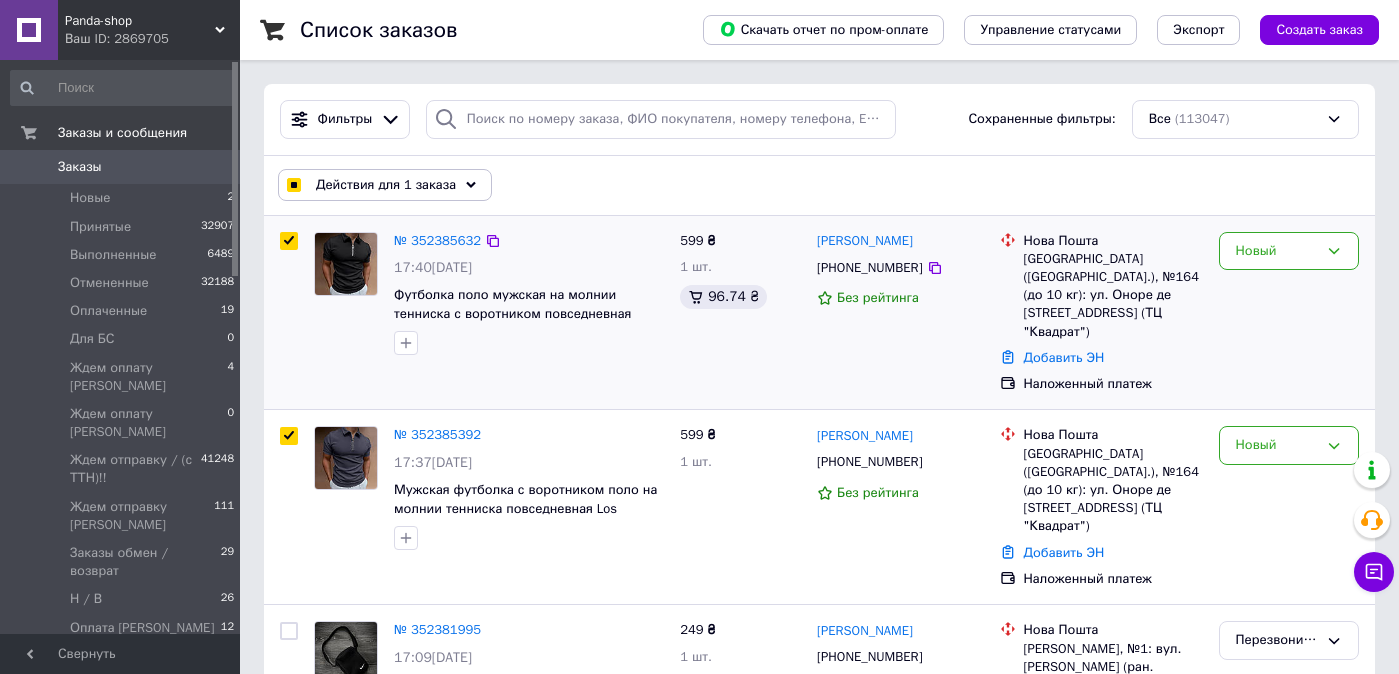 checkbox on "true" 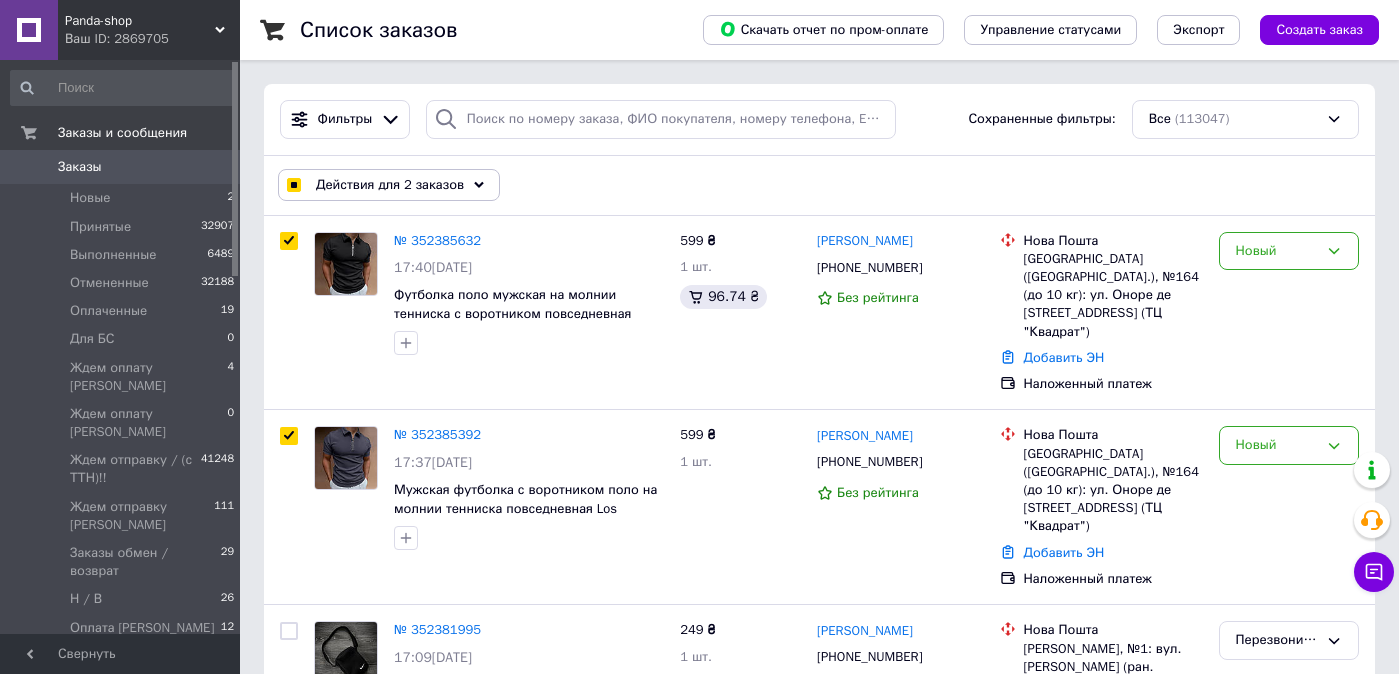 click on "Действия для 2 заказов" at bounding box center (390, 185) 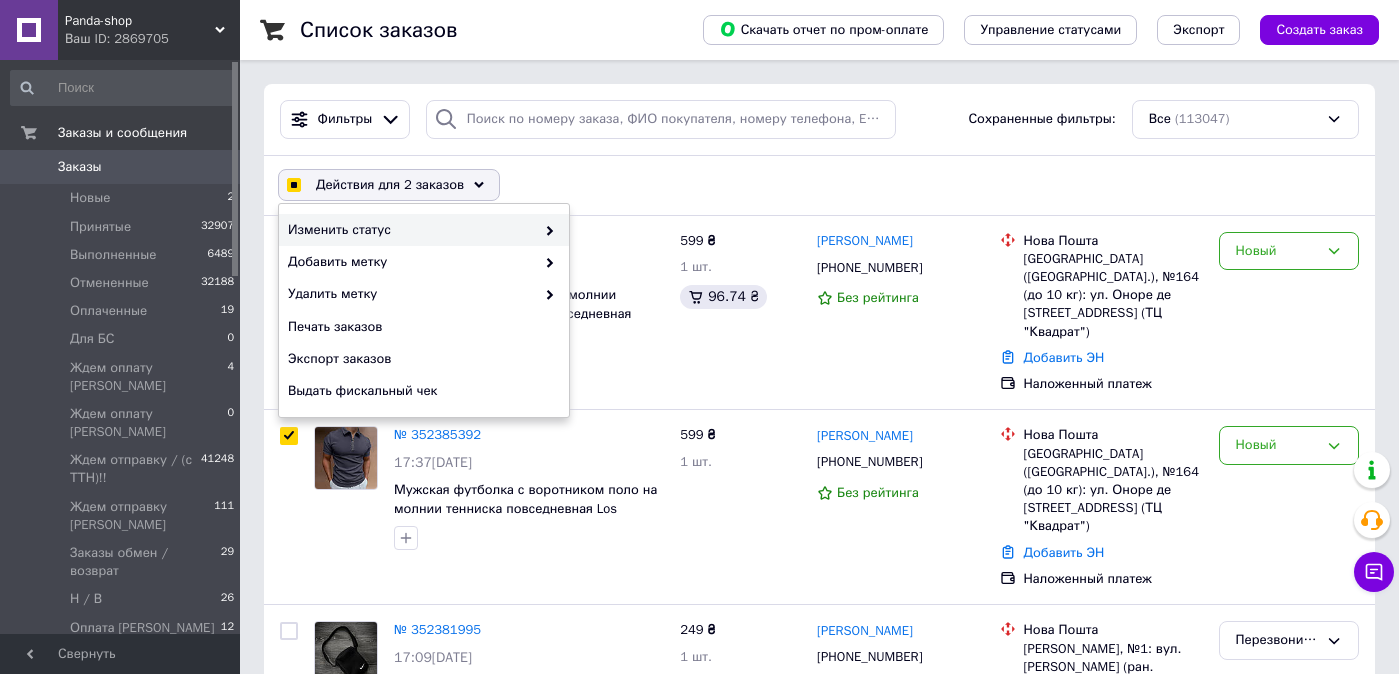 click on "Изменить статус" at bounding box center [411, 230] 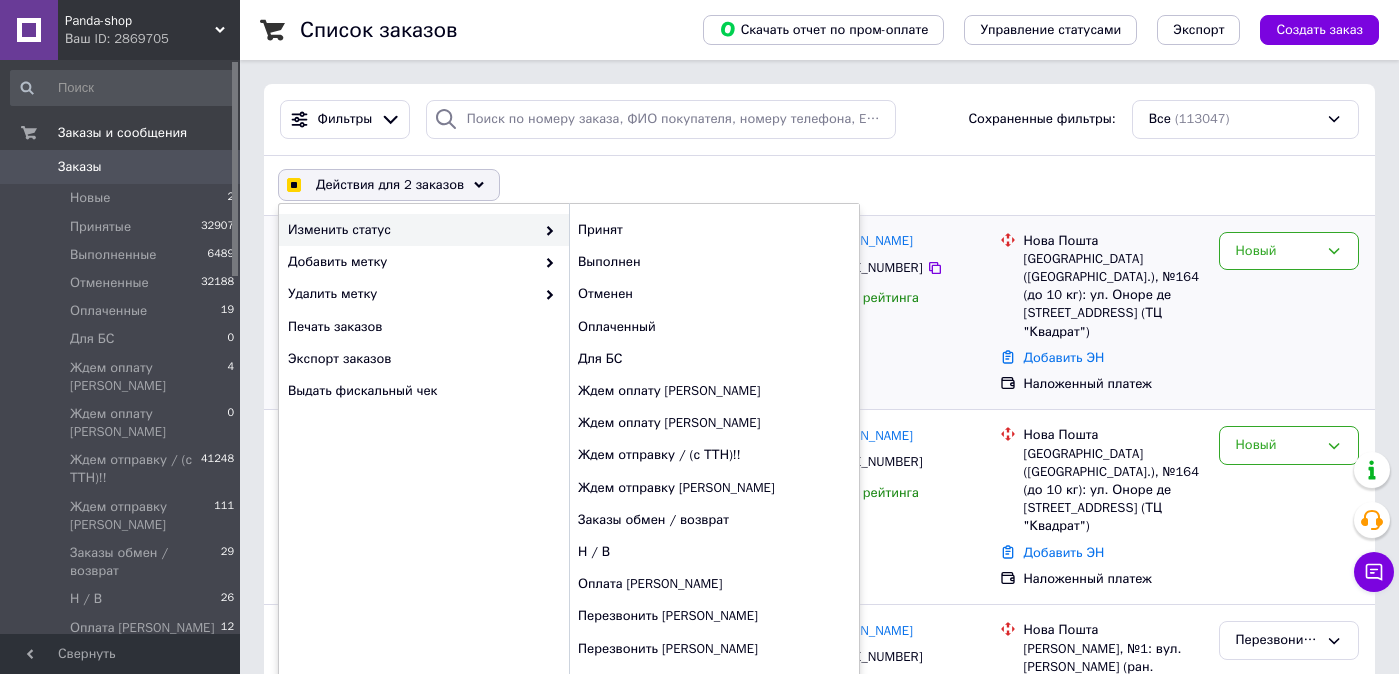 checkbox on "true" 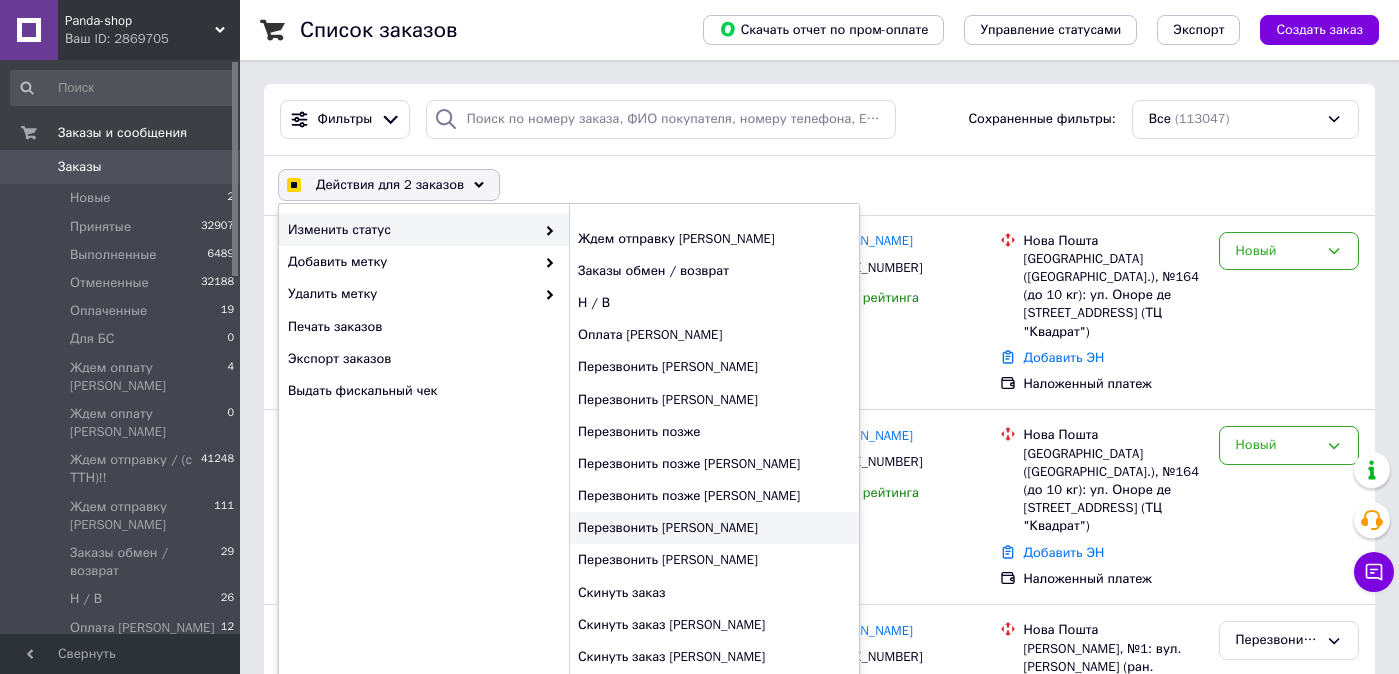 scroll, scrollTop: 267, scrollLeft: 0, axis: vertical 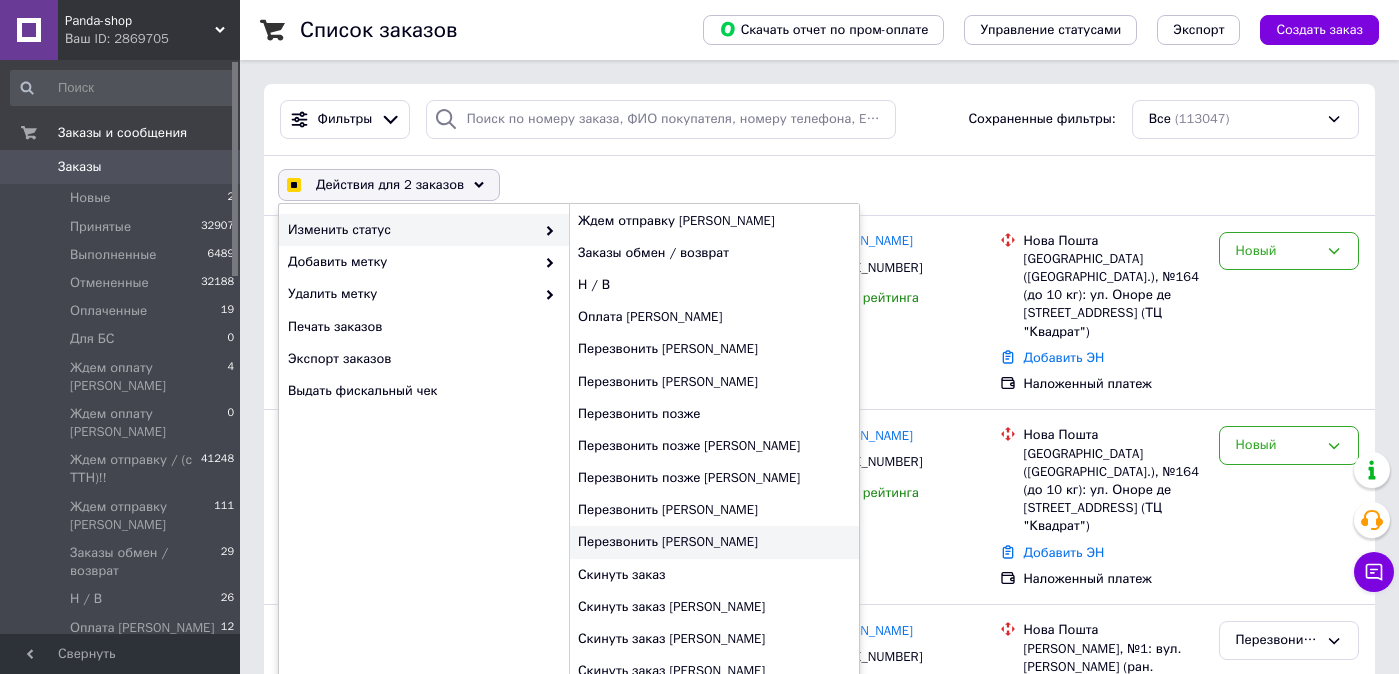 click on "Перезвонить [PERSON_NAME]" at bounding box center (714, 542) 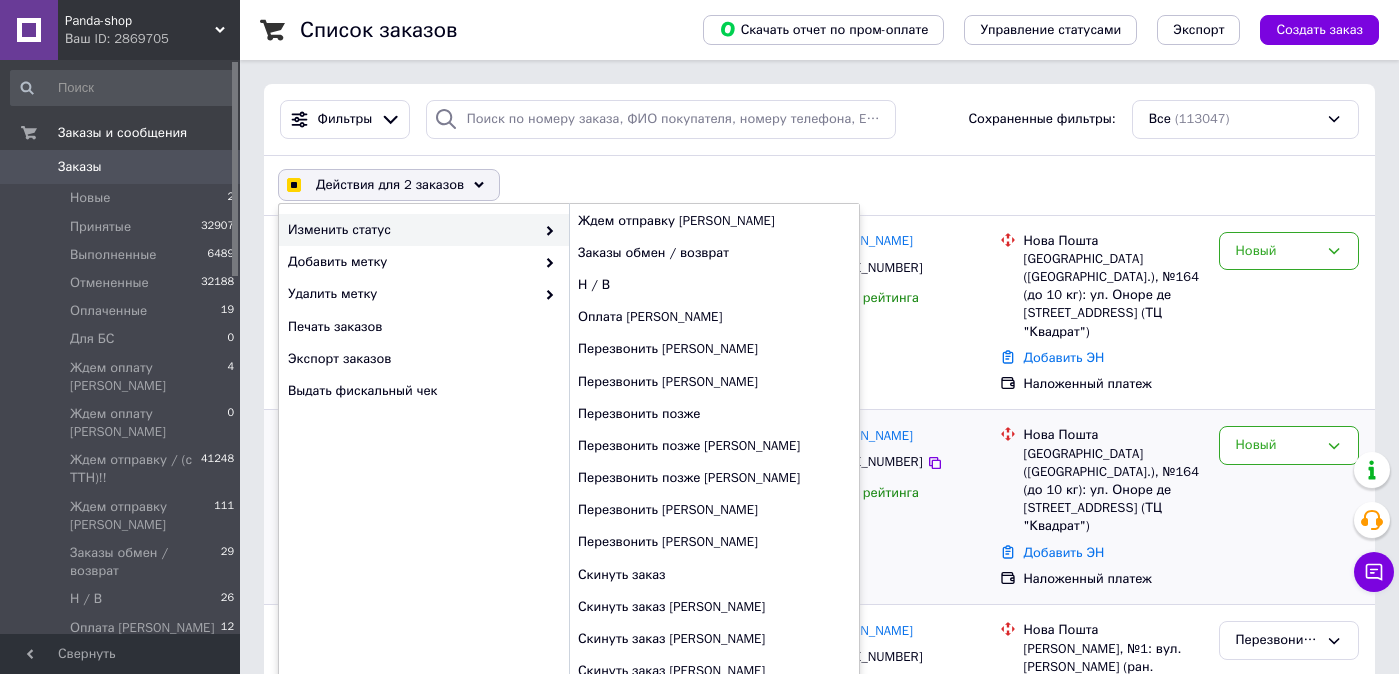 checkbox on "false" 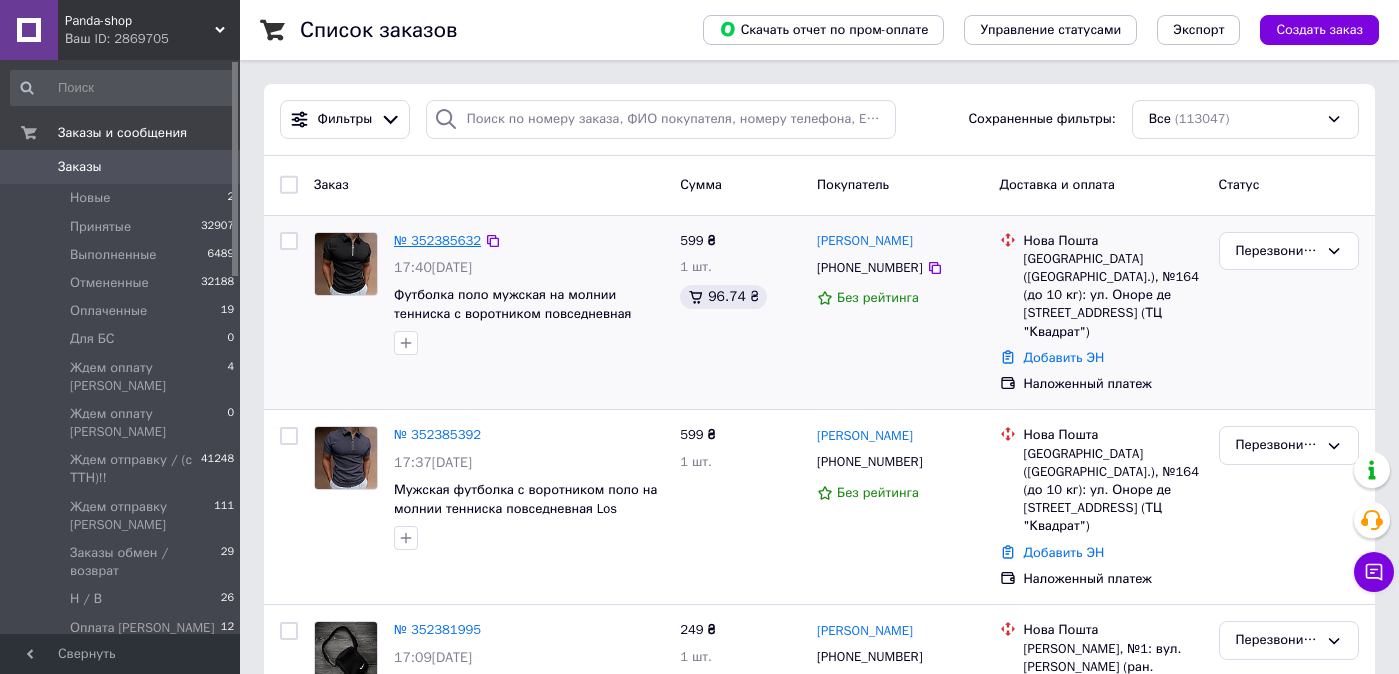 click on "№ 352385632" at bounding box center (437, 240) 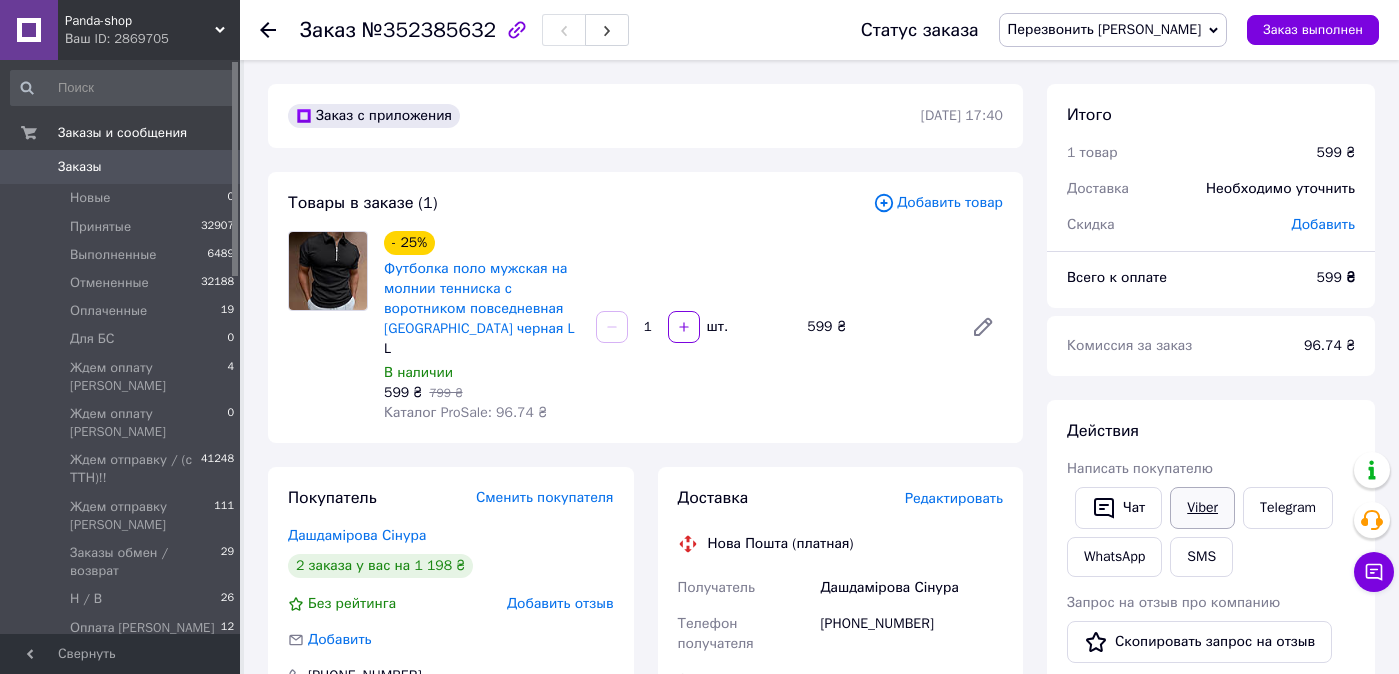 click on "Viber" at bounding box center [1202, 508] 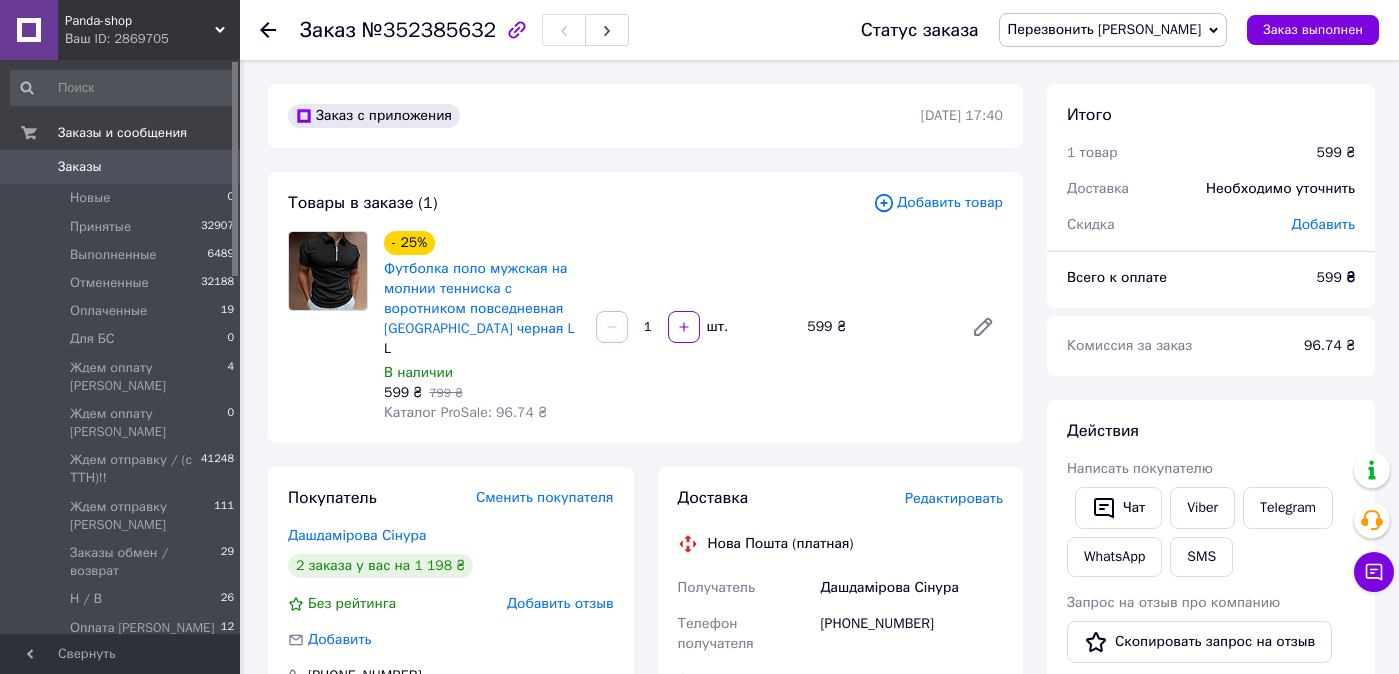 click on "Заказы" at bounding box center [121, 167] 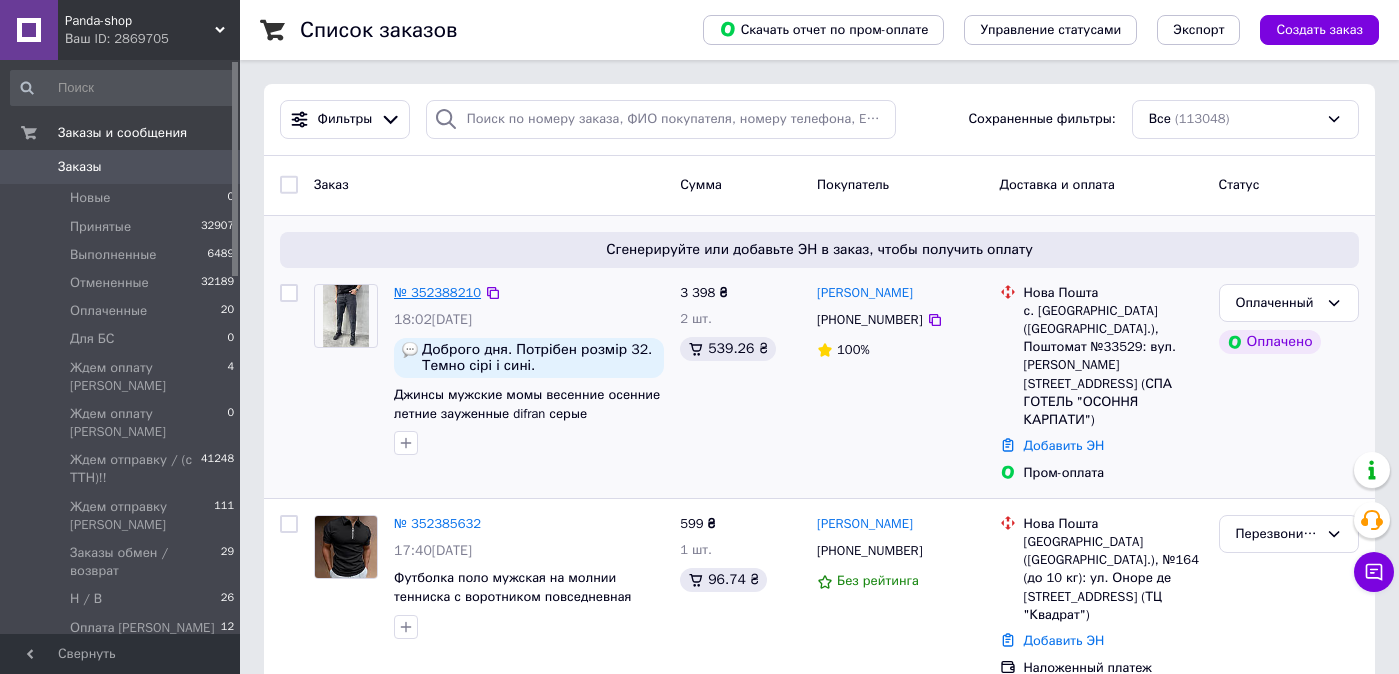 click on "№ 352388210" at bounding box center [437, 293] 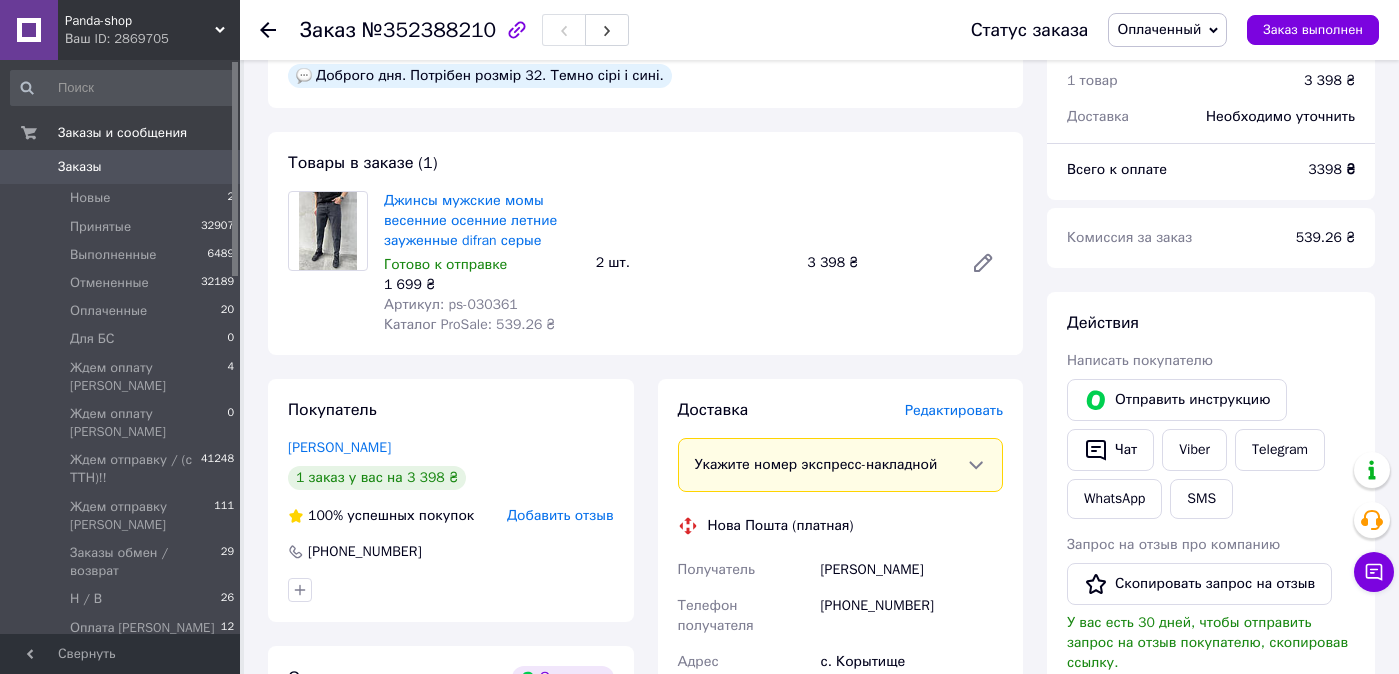 scroll, scrollTop: 635, scrollLeft: 0, axis: vertical 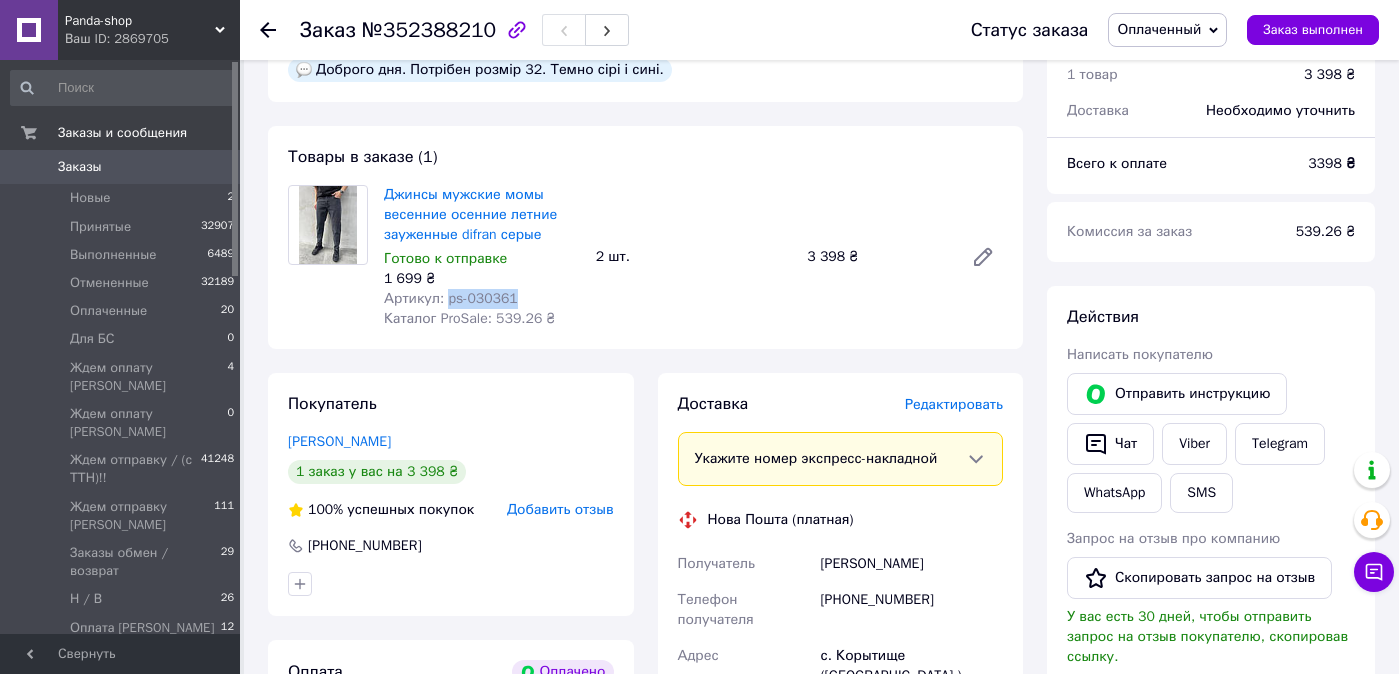 drag, startPoint x: 522, startPoint y: 302, endPoint x: 448, endPoint y: 300, distance: 74.02702 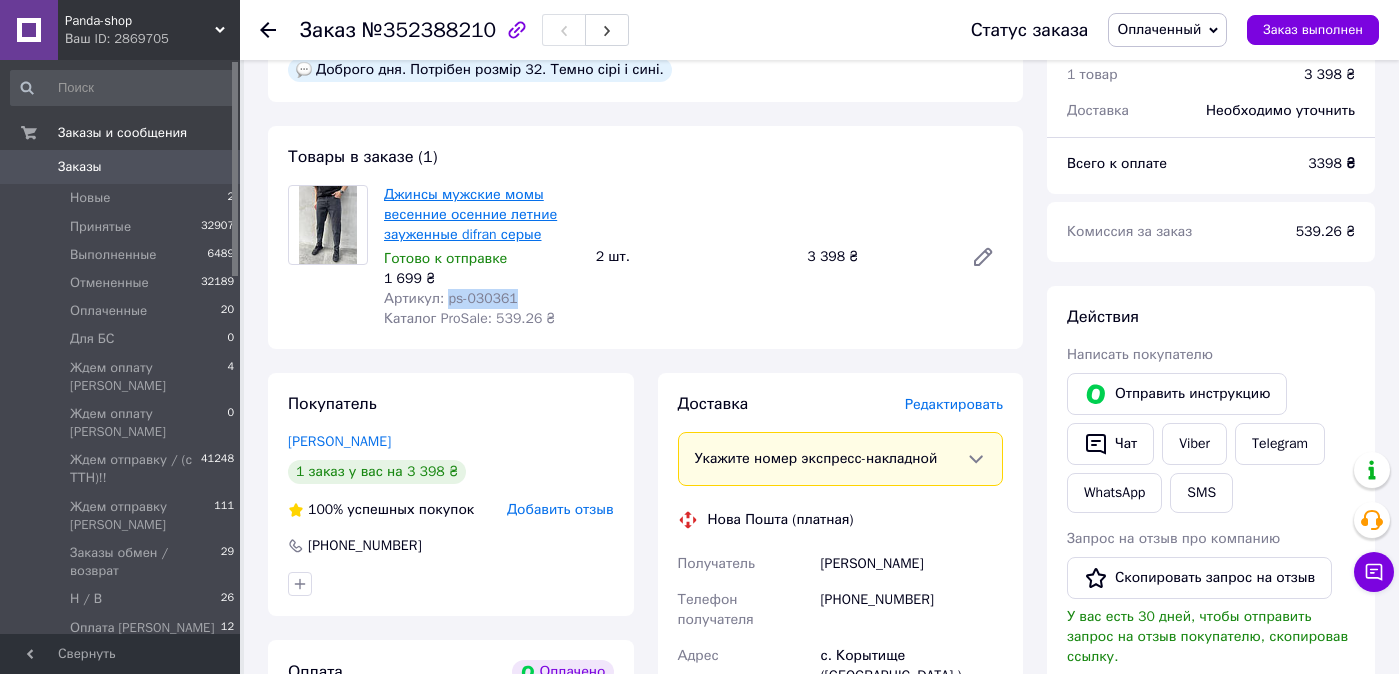 click on "Джинсы мужские момы весенние осенние летние зауженные difran серые" at bounding box center [470, 214] 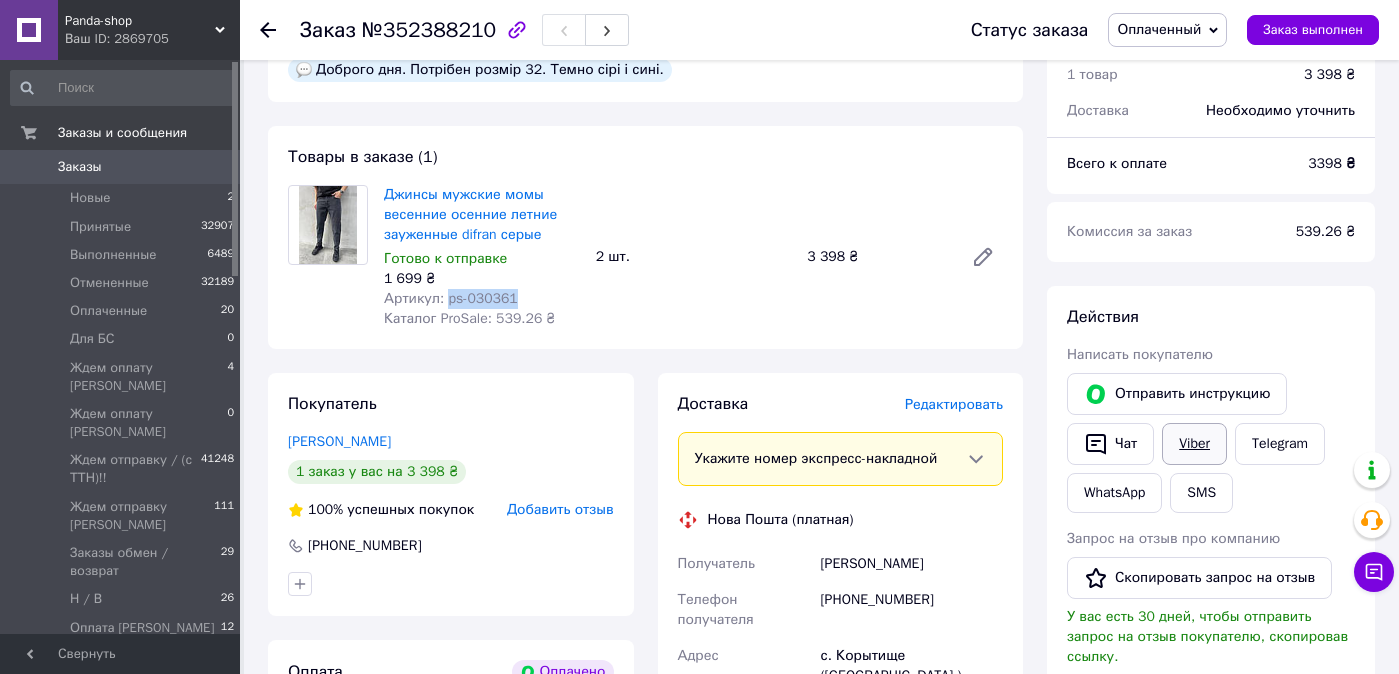 click on "Viber" at bounding box center (1194, 444) 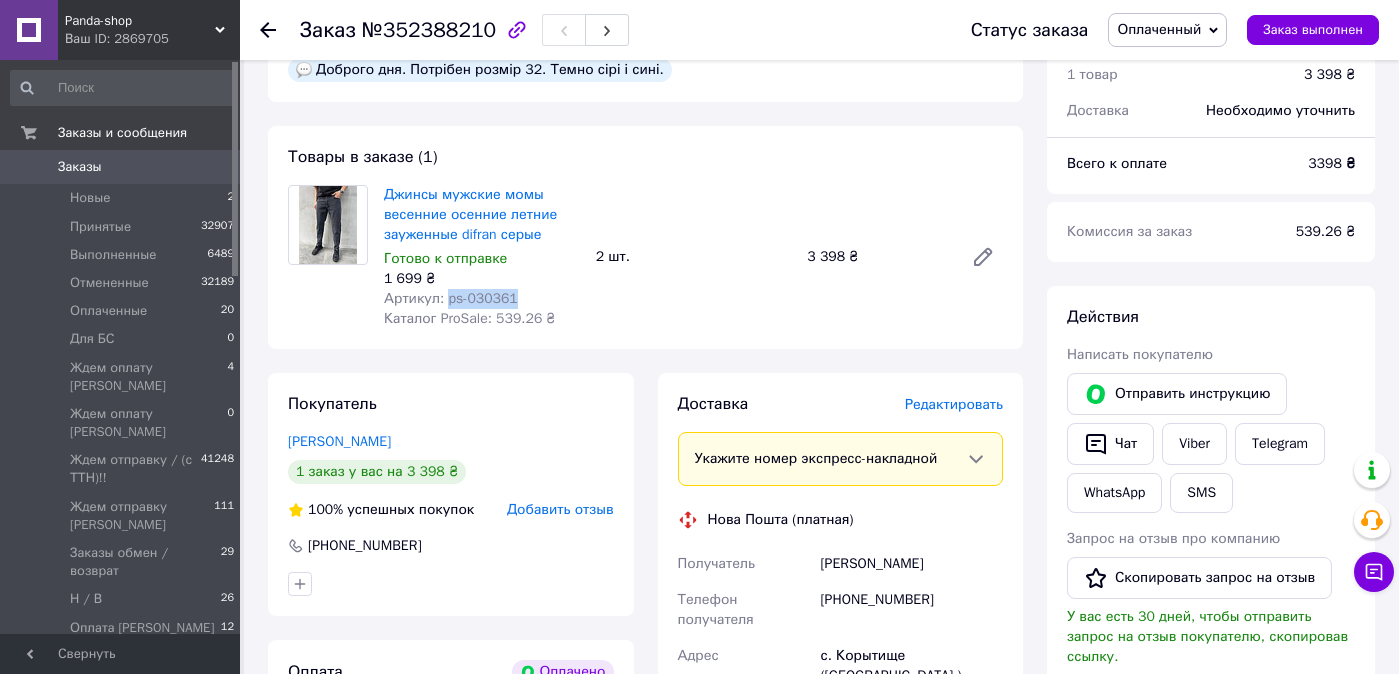 click on "Заказы" at bounding box center [121, 167] 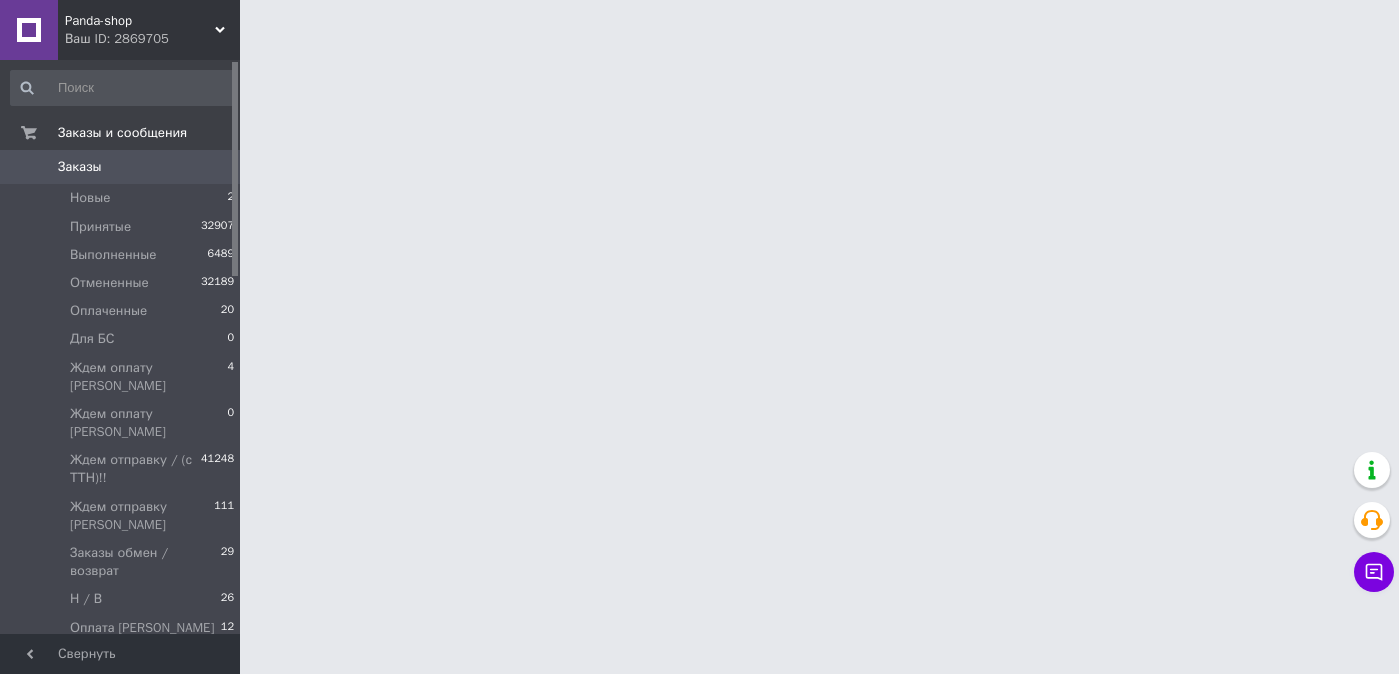 scroll, scrollTop: 0, scrollLeft: 0, axis: both 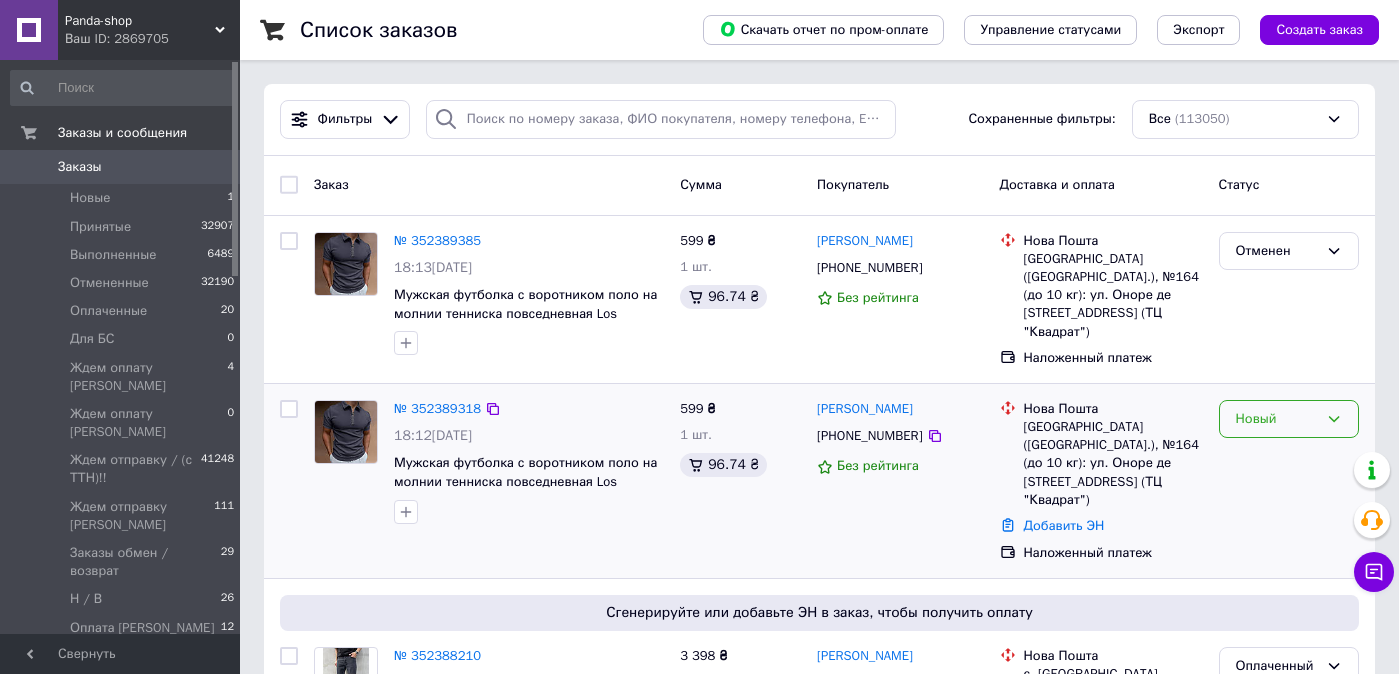 click on "Новый" at bounding box center [1277, 419] 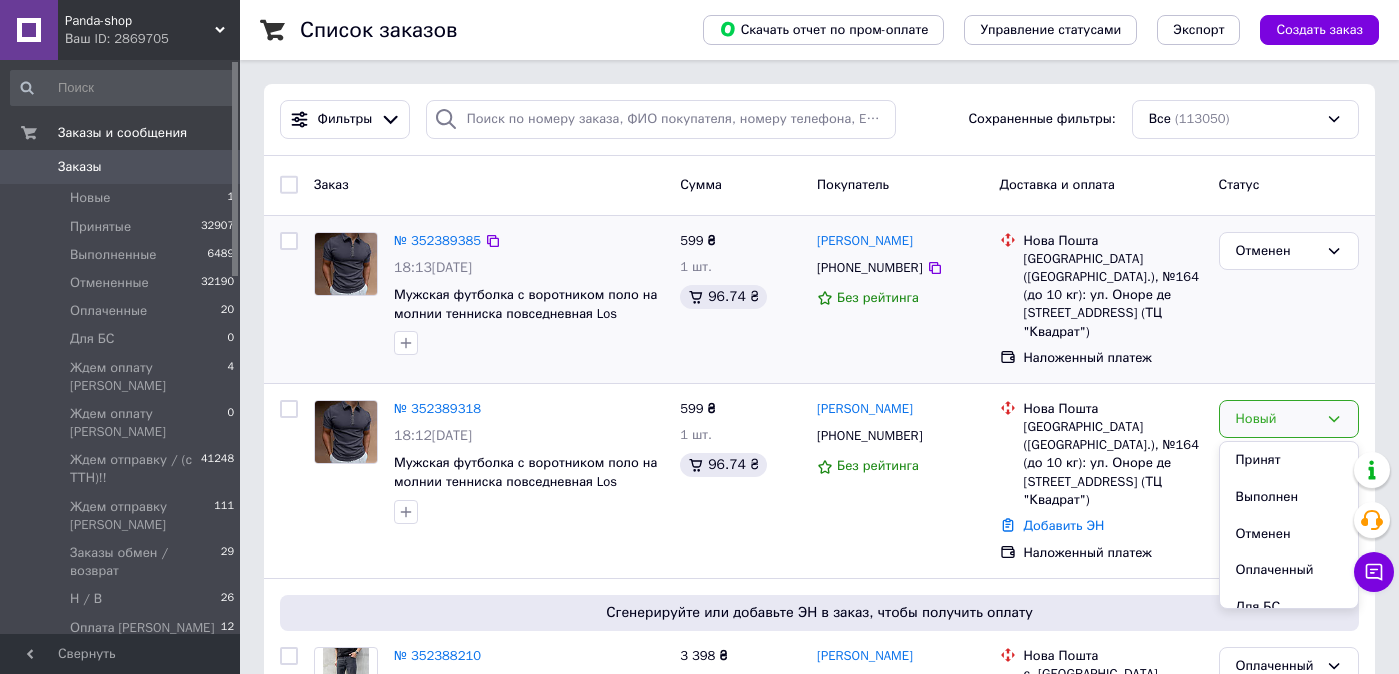 scroll, scrollTop: 0, scrollLeft: 0, axis: both 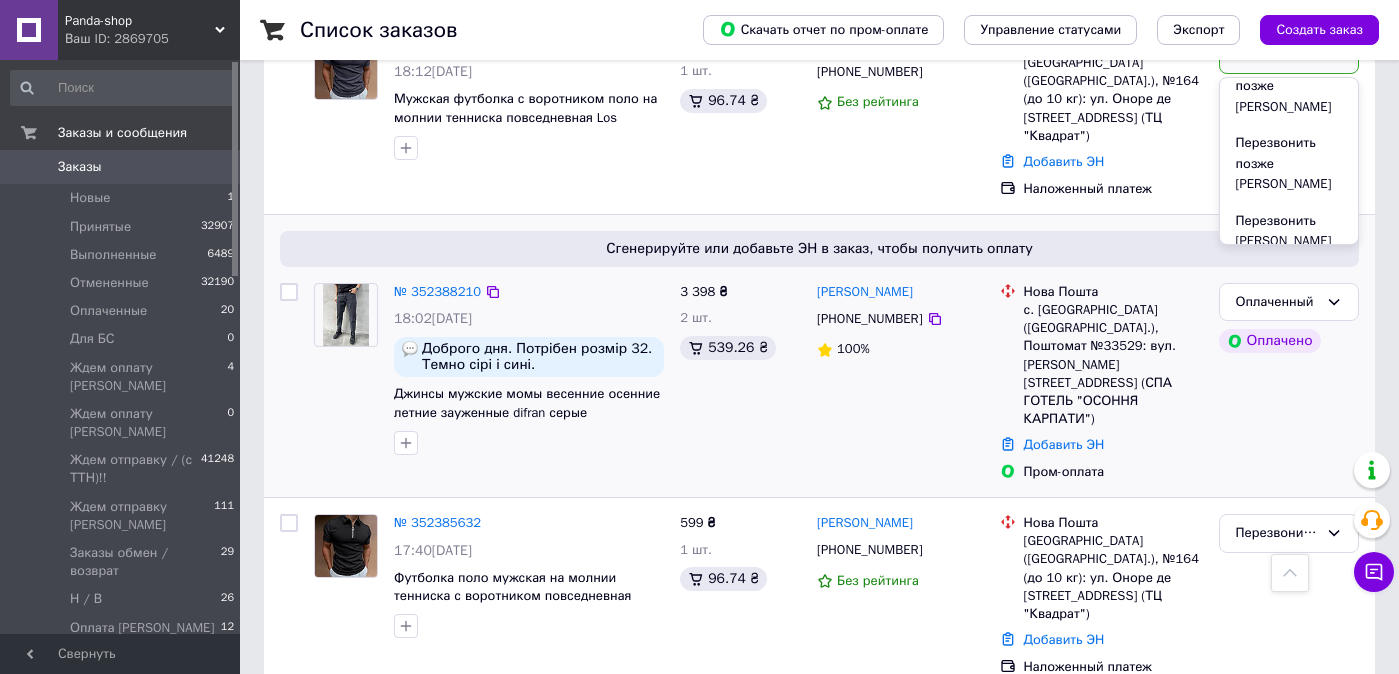 click on "Перезвонить [PERSON_NAME]" at bounding box center [1289, 288] 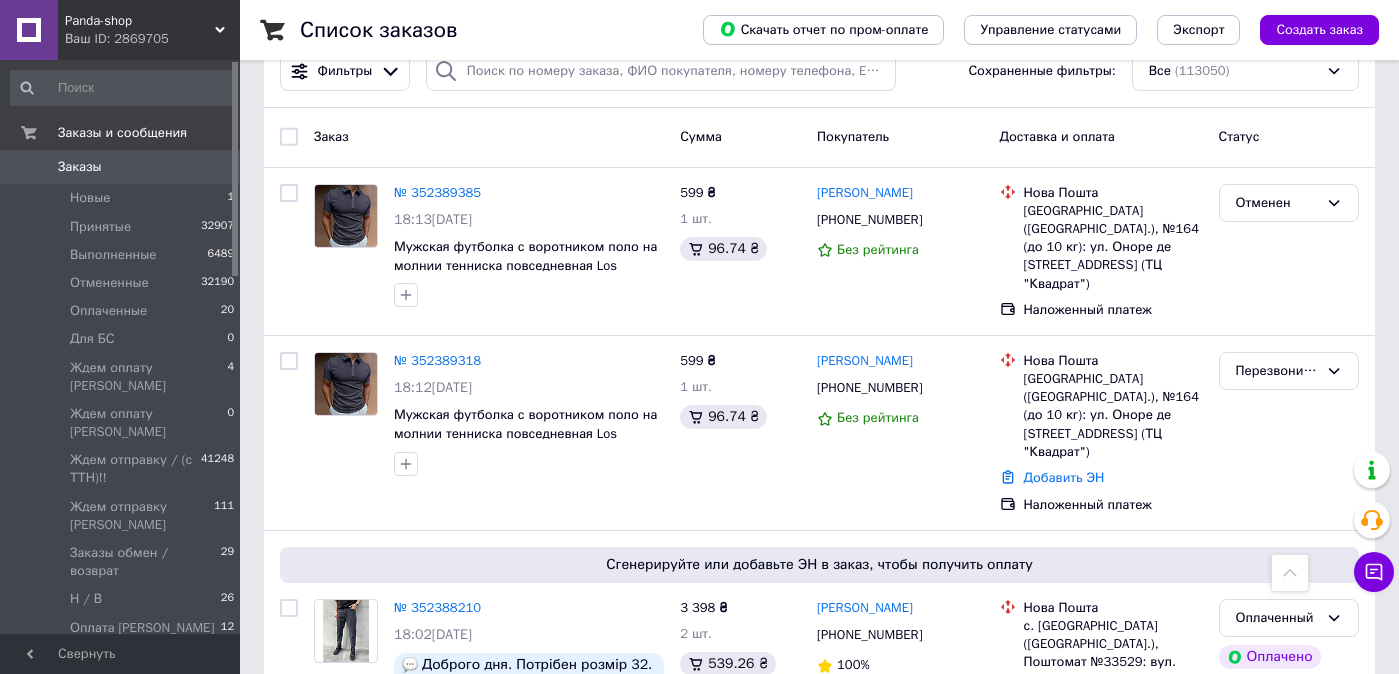 scroll, scrollTop: 0, scrollLeft: 0, axis: both 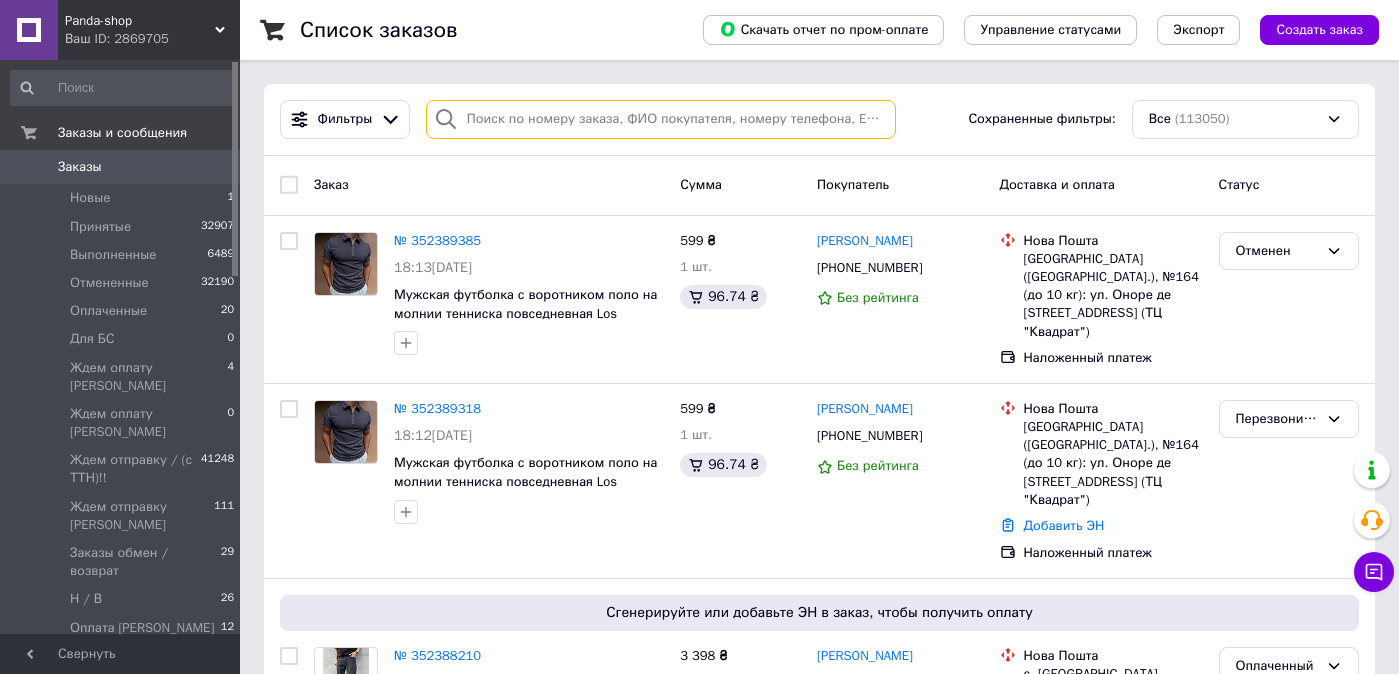 click at bounding box center (661, 119) 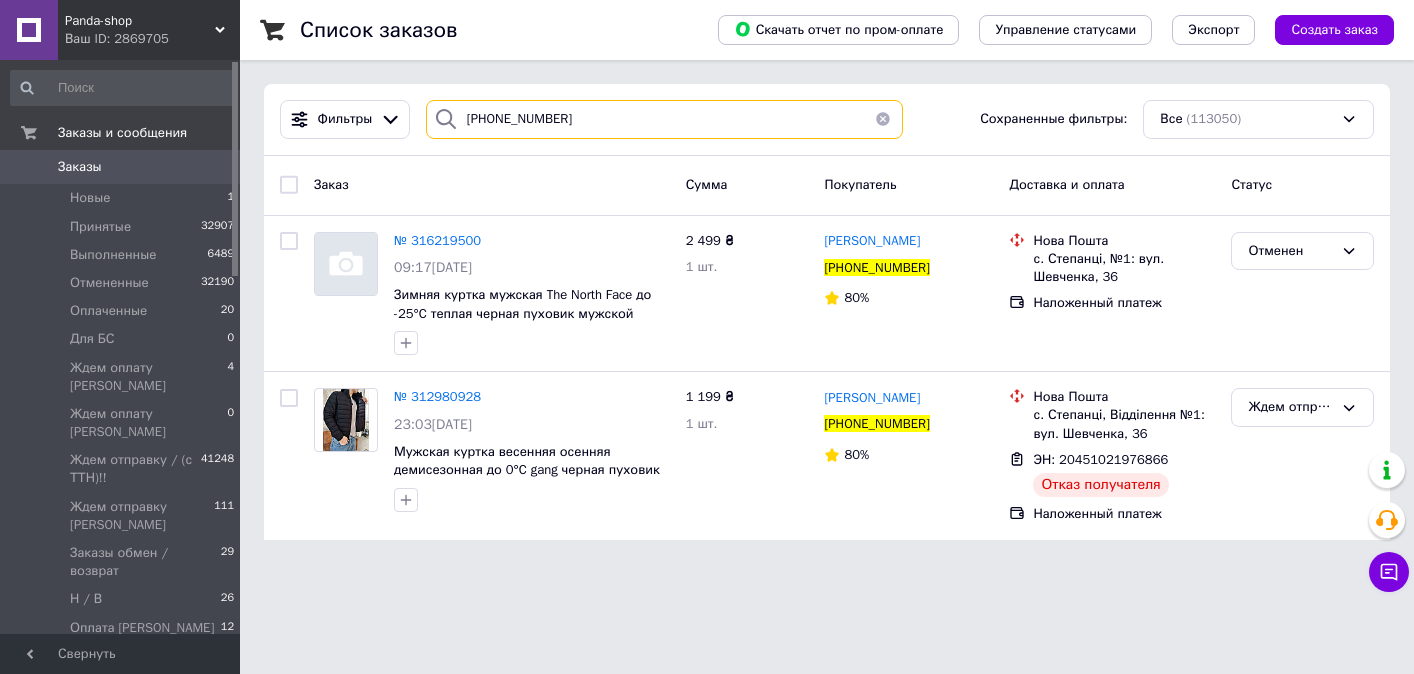 drag, startPoint x: 585, startPoint y: 112, endPoint x: 398, endPoint y: 96, distance: 187.68324 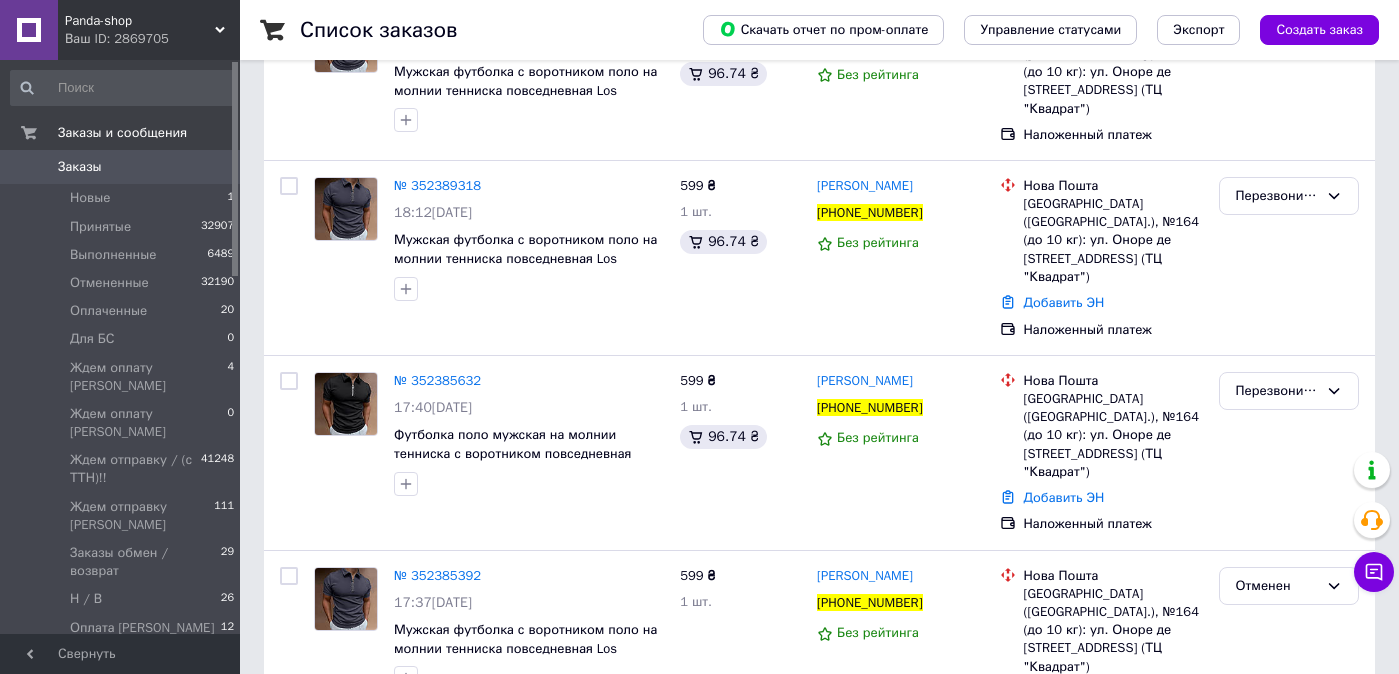 scroll, scrollTop: 229, scrollLeft: 0, axis: vertical 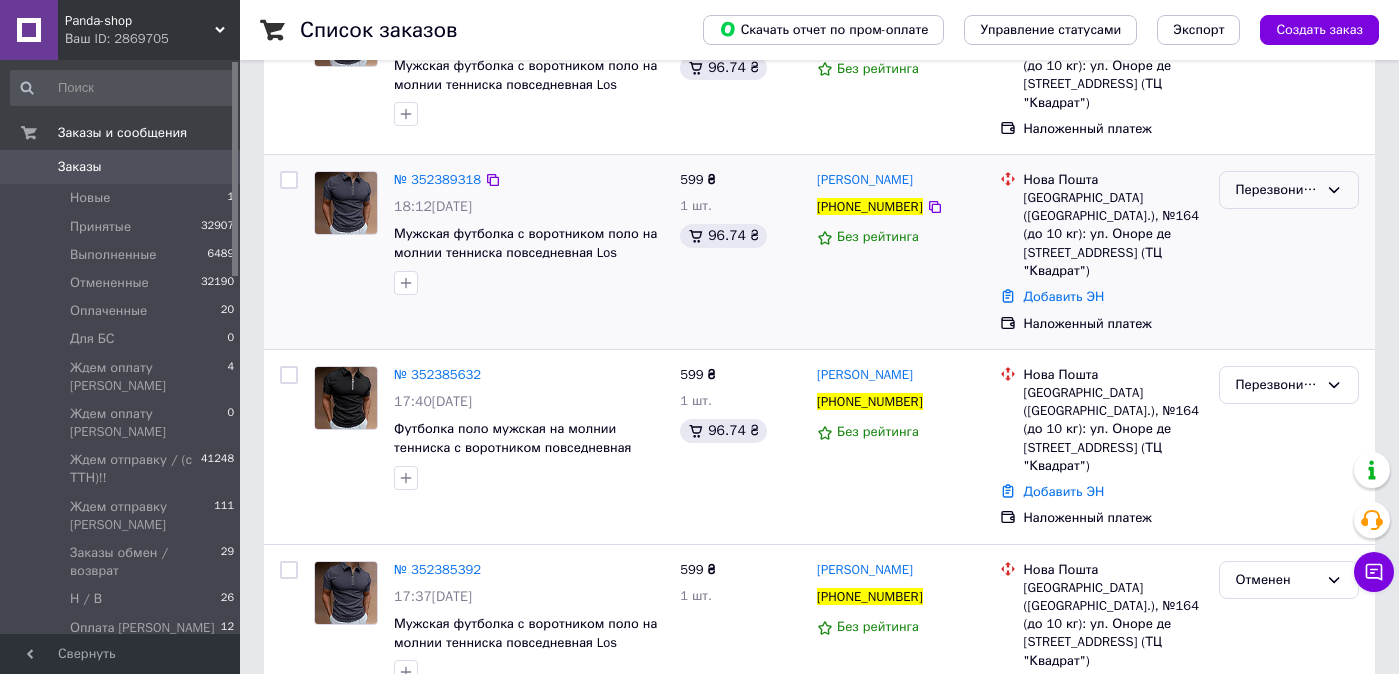 type on "[PHONE_NUMBER]" 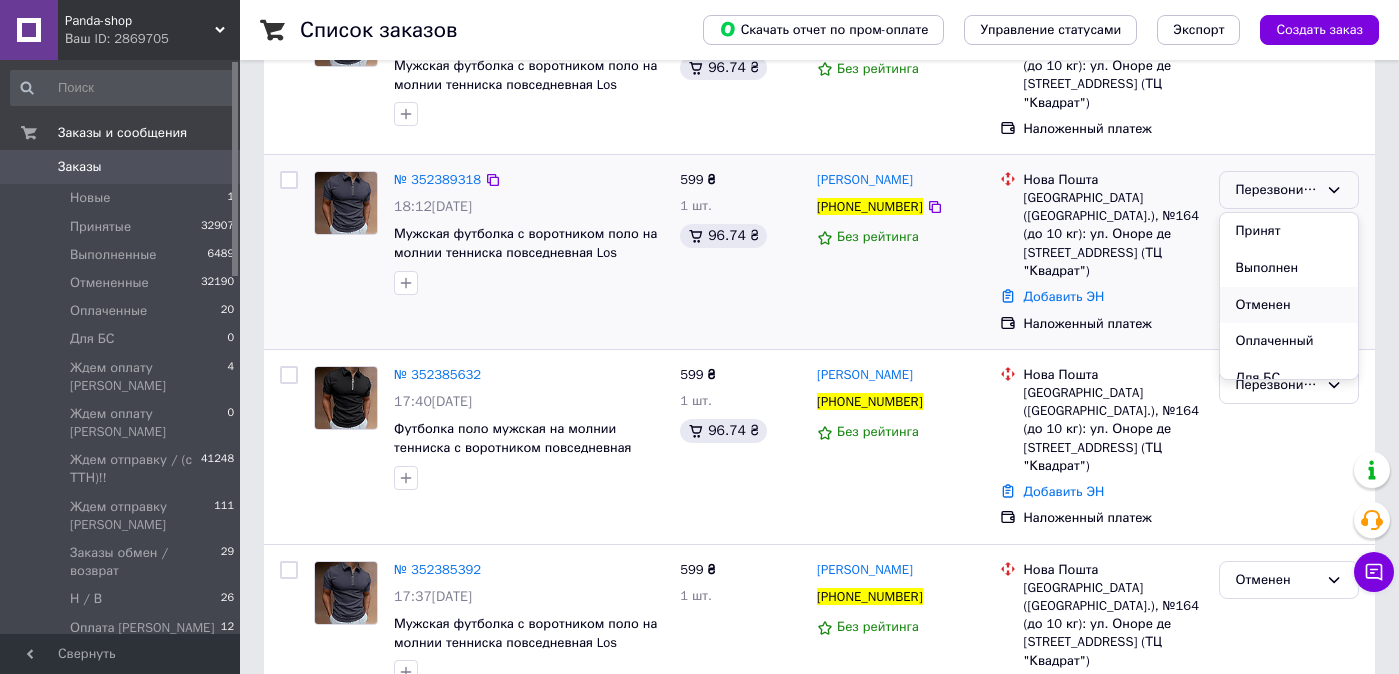 click on "Отменен" at bounding box center [1289, 305] 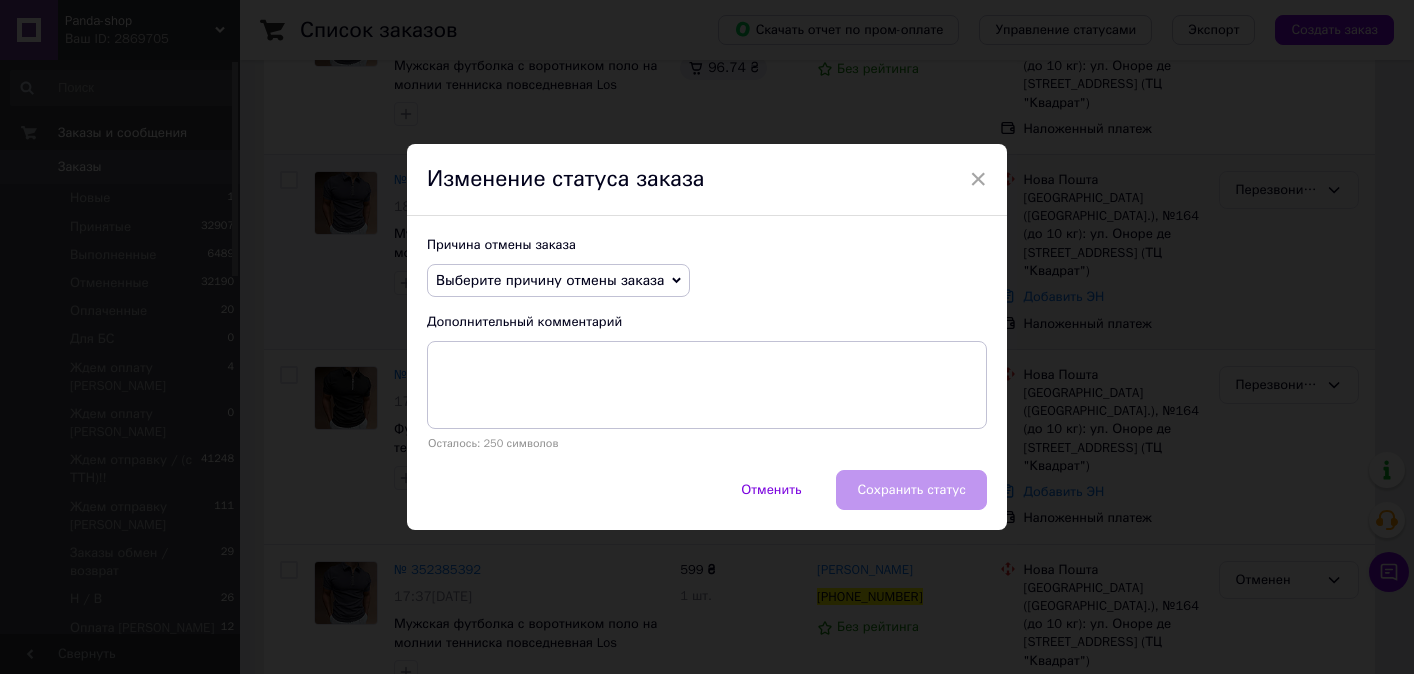 click on "Выберите причину отмены заказа" at bounding box center [550, 280] 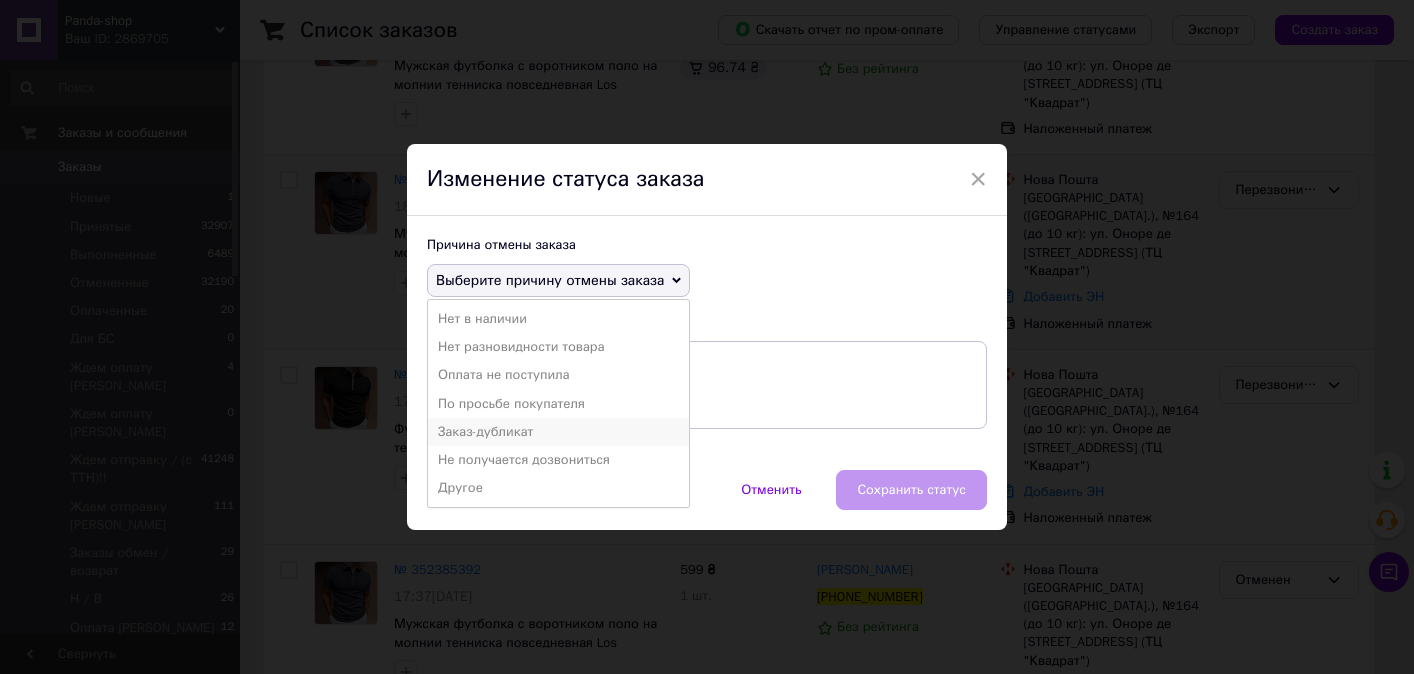 click on "Заказ-дубликат" at bounding box center (558, 432) 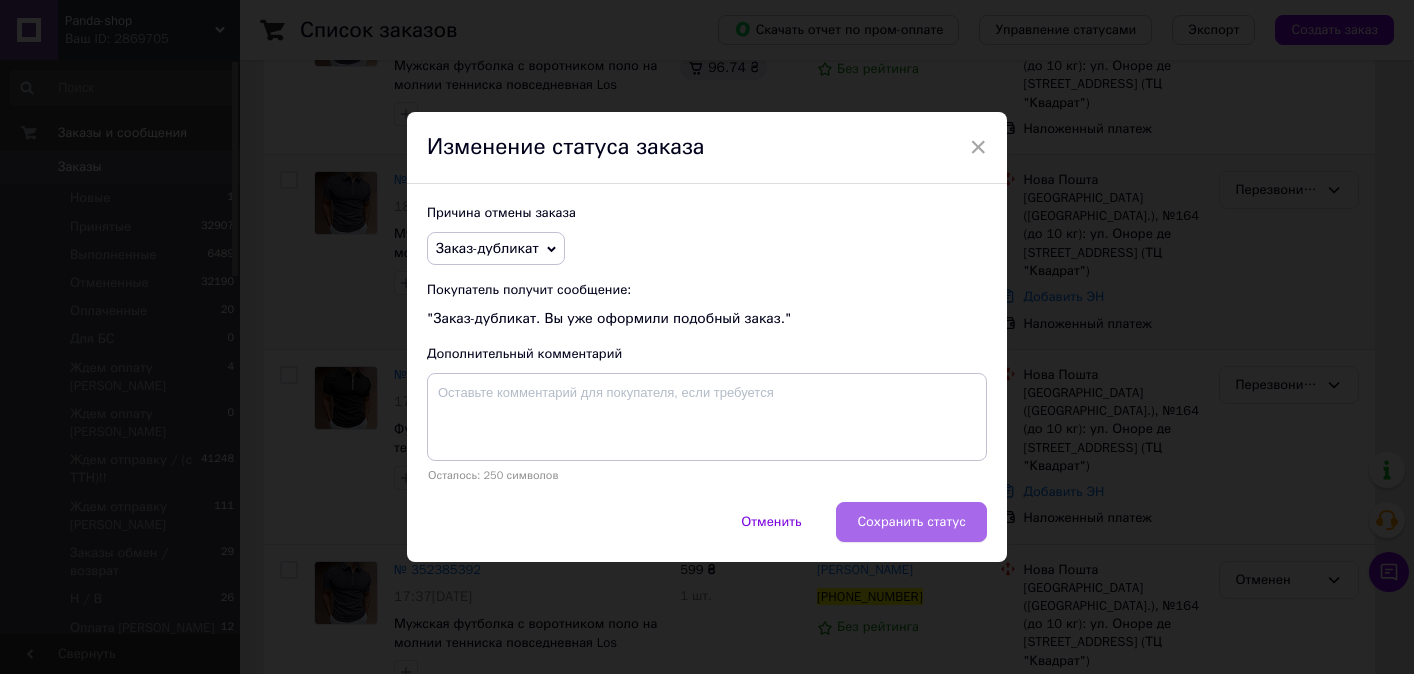 click on "Сохранить статус" at bounding box center [911, 522] 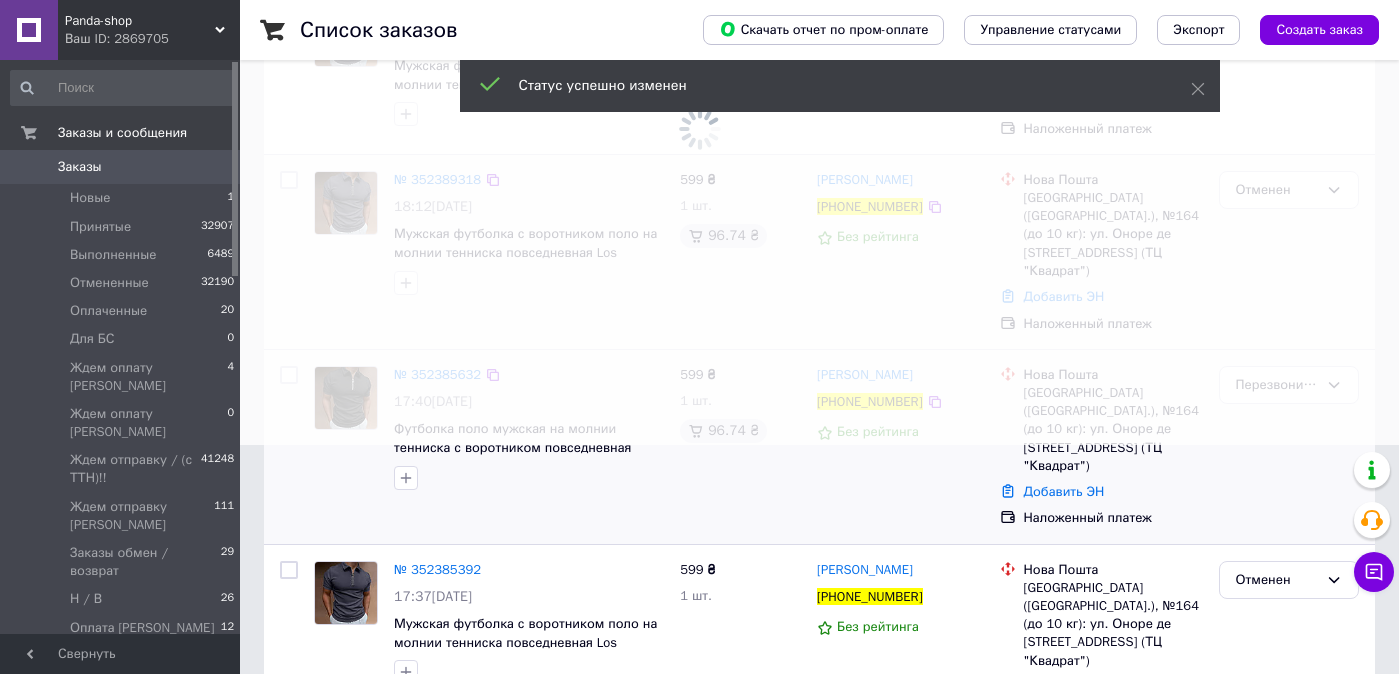 scroll, scrollTop: 211, scrollLeft: 0, axis: vertical 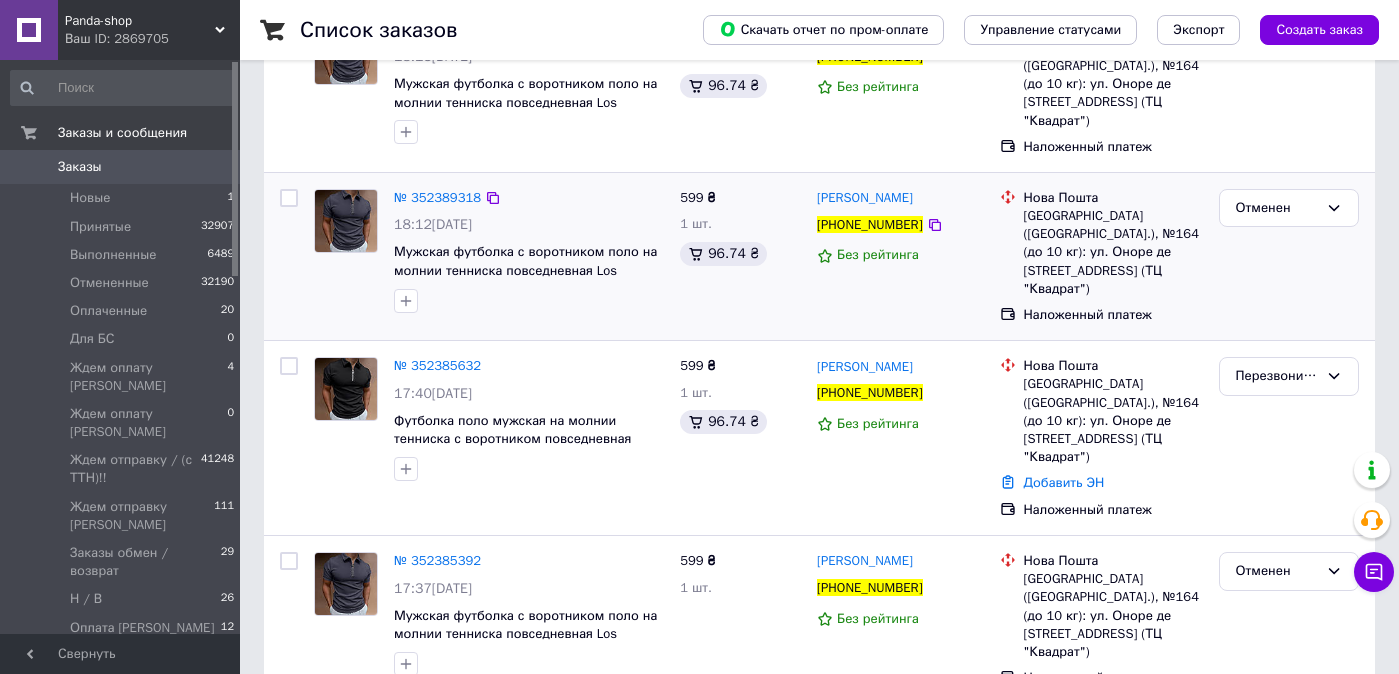 click on "Заказы" at bounding box center (121, 167) 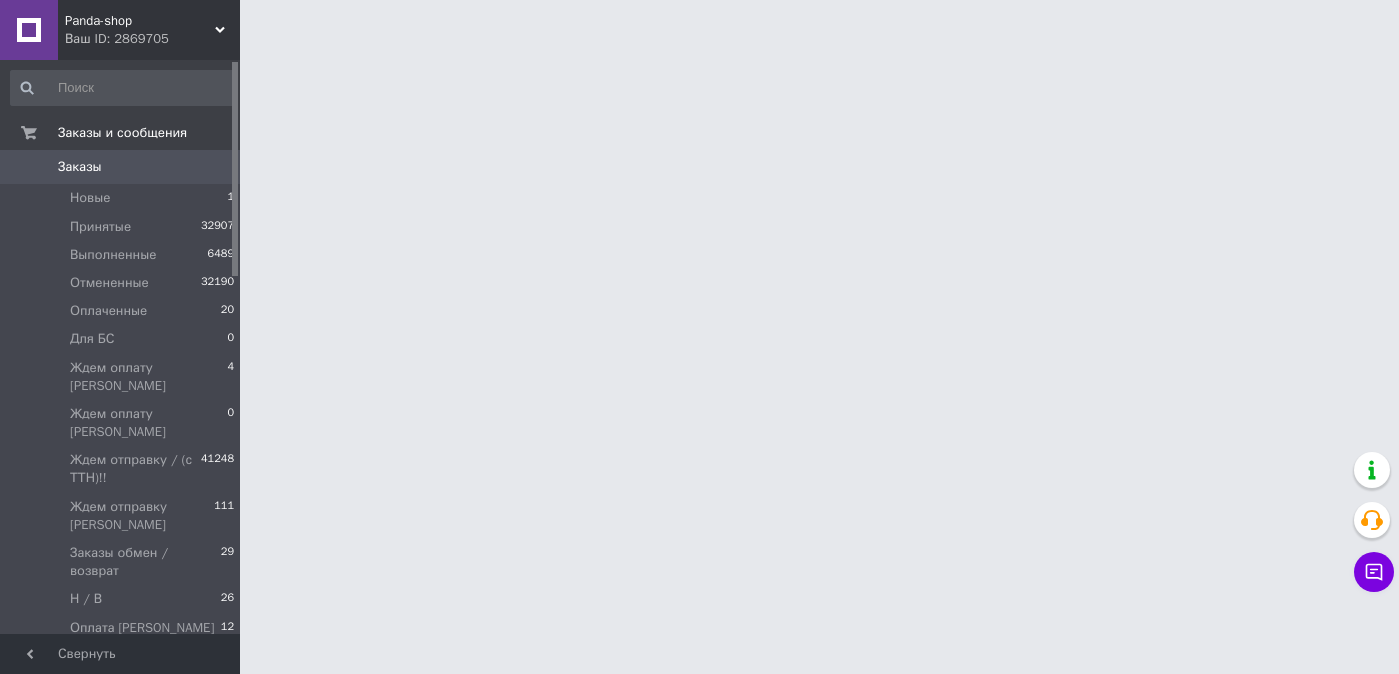 scroll, scrollTop: 0, scrollLeft: 0, axis: both 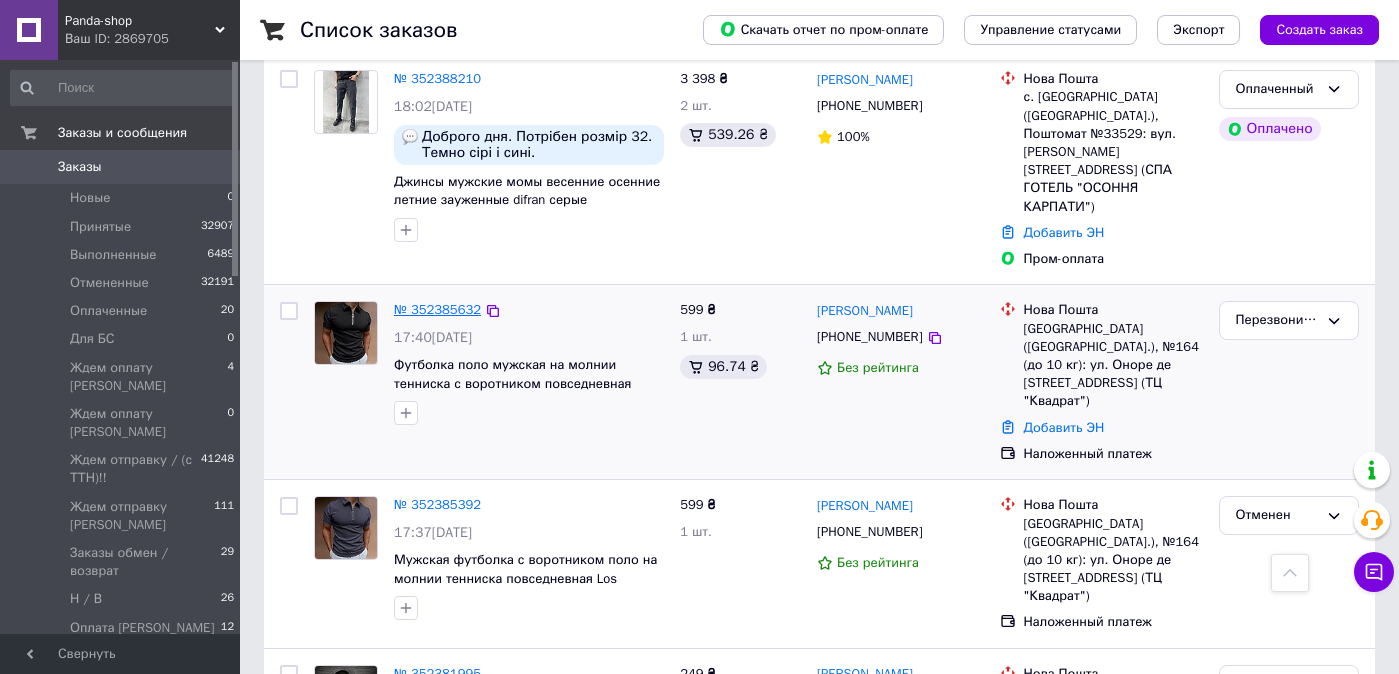click on "№ 352385632" at bounding box center (437, 309) 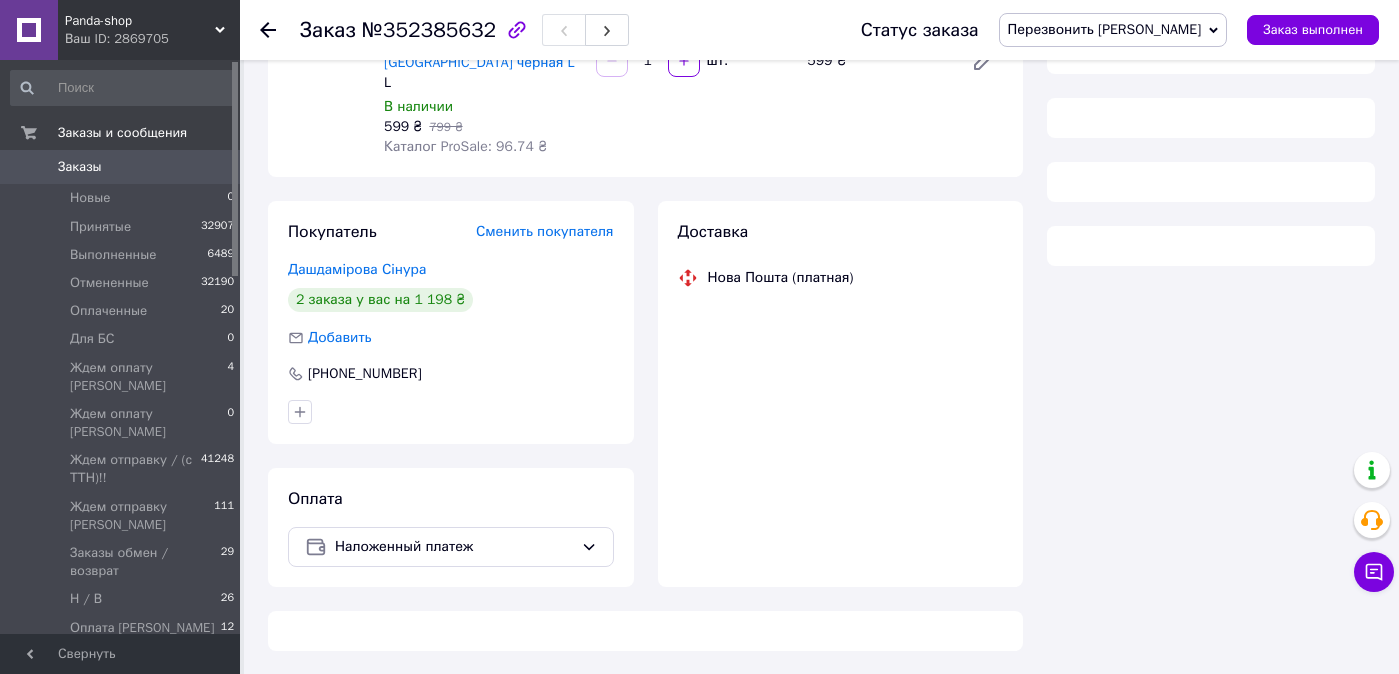scroll, scrollTop: 550, scrollLeft: 0, axis: vertical 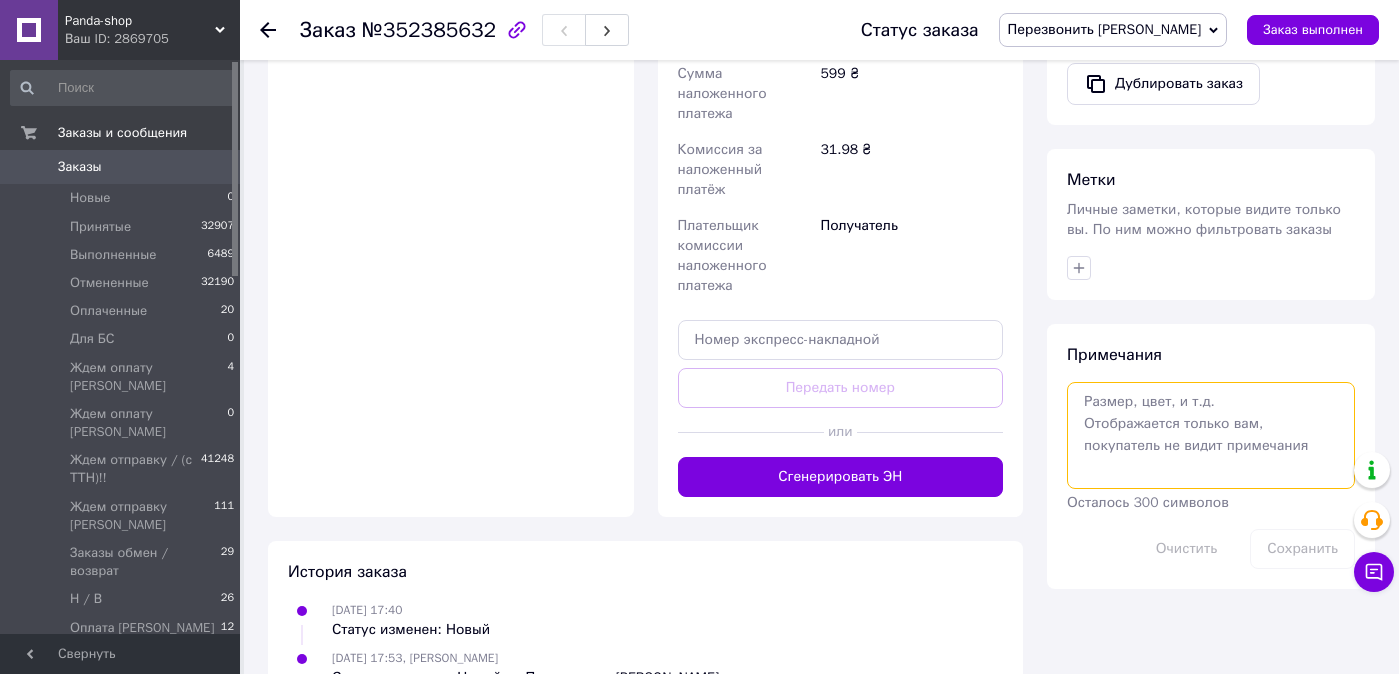 click at bounding box center [1211, 435] 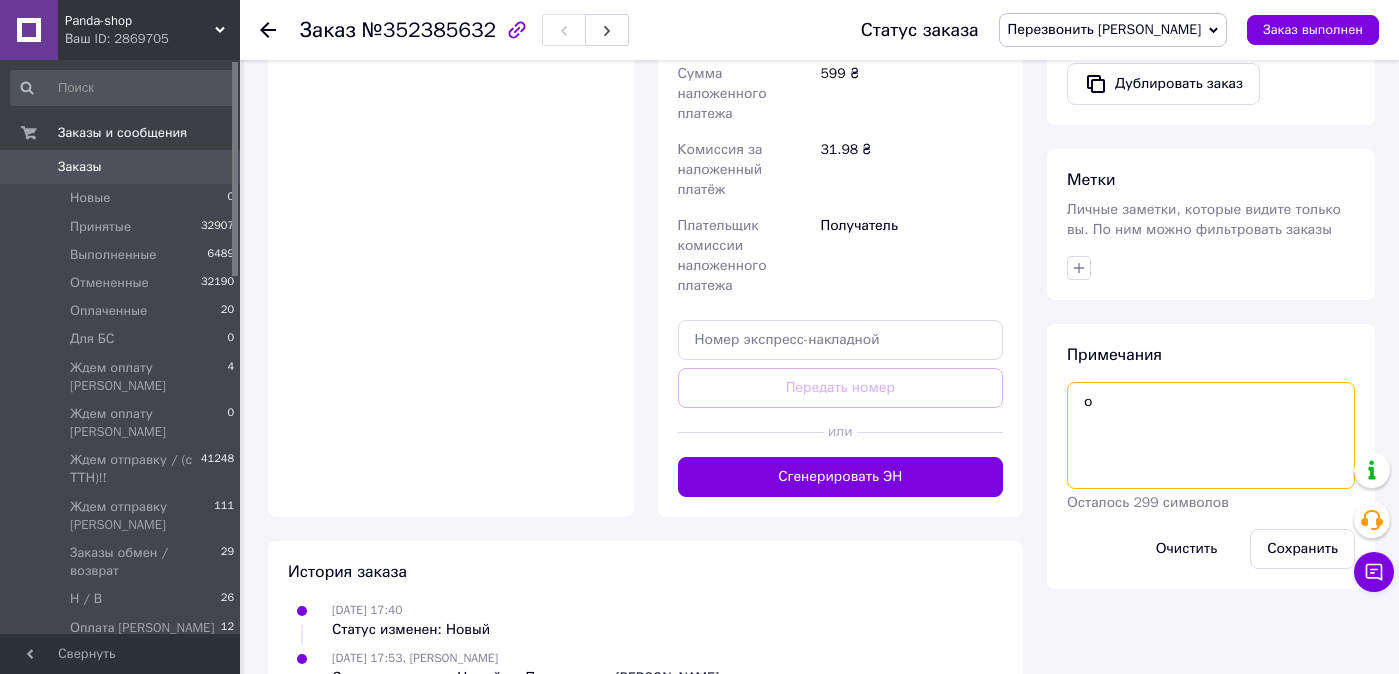 drag, startPoint x: 1091, startPoint y: 402, endPoint x: 978, endPoint y: 385, distance: 114.27161 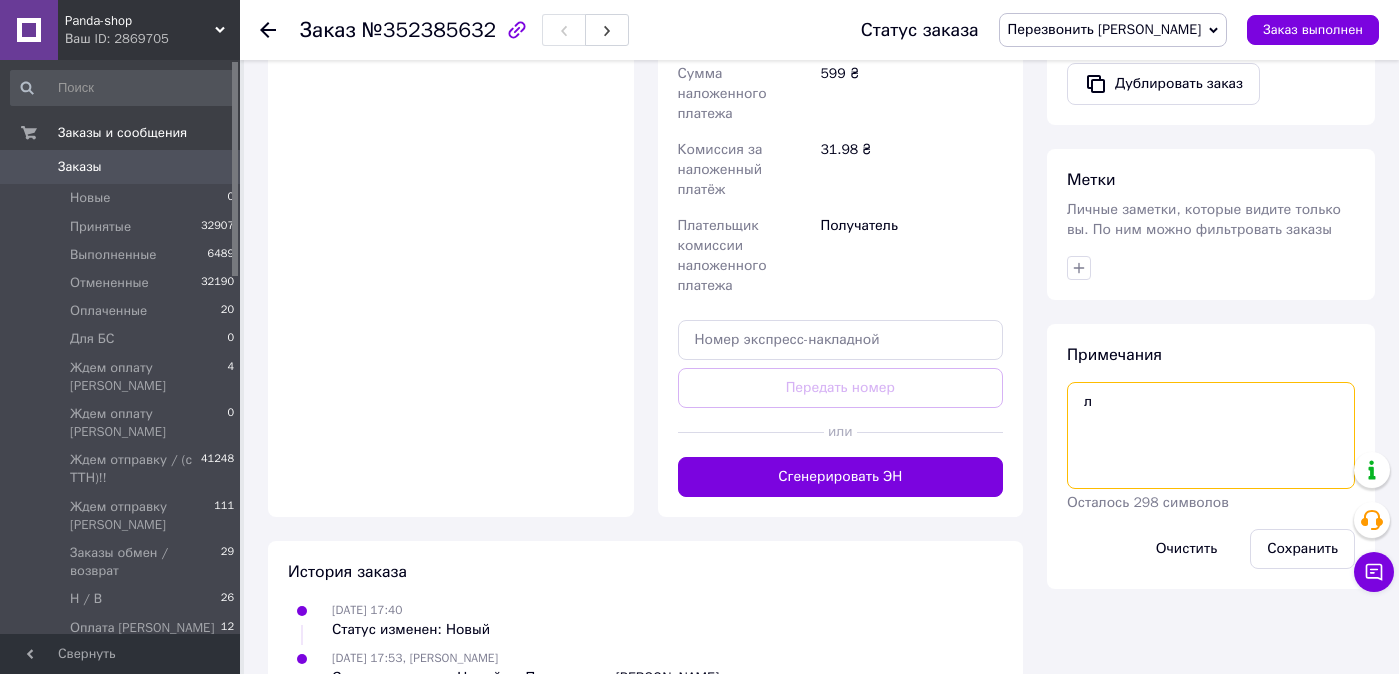 click on "л" at bounding box center [1211, 435] 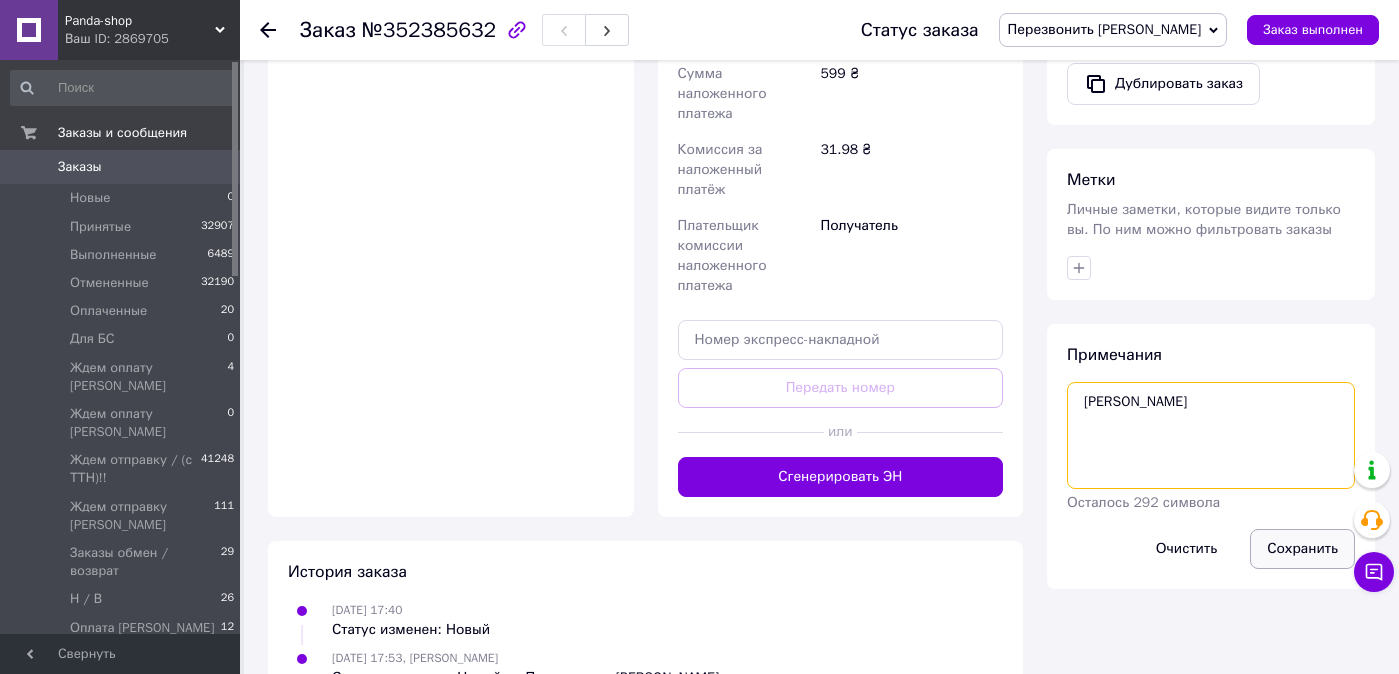 type on "[PERSON_NAME]" 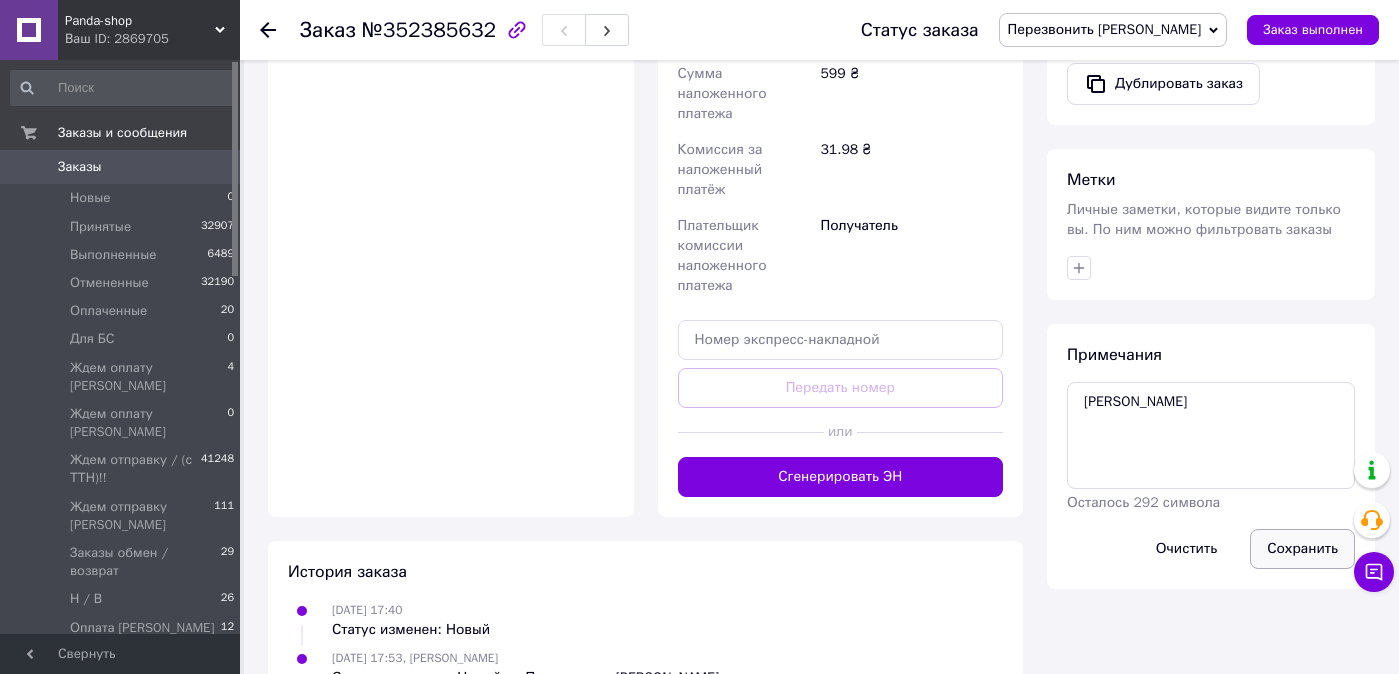click on "Сохранить" at bounding box center (1302, 549) 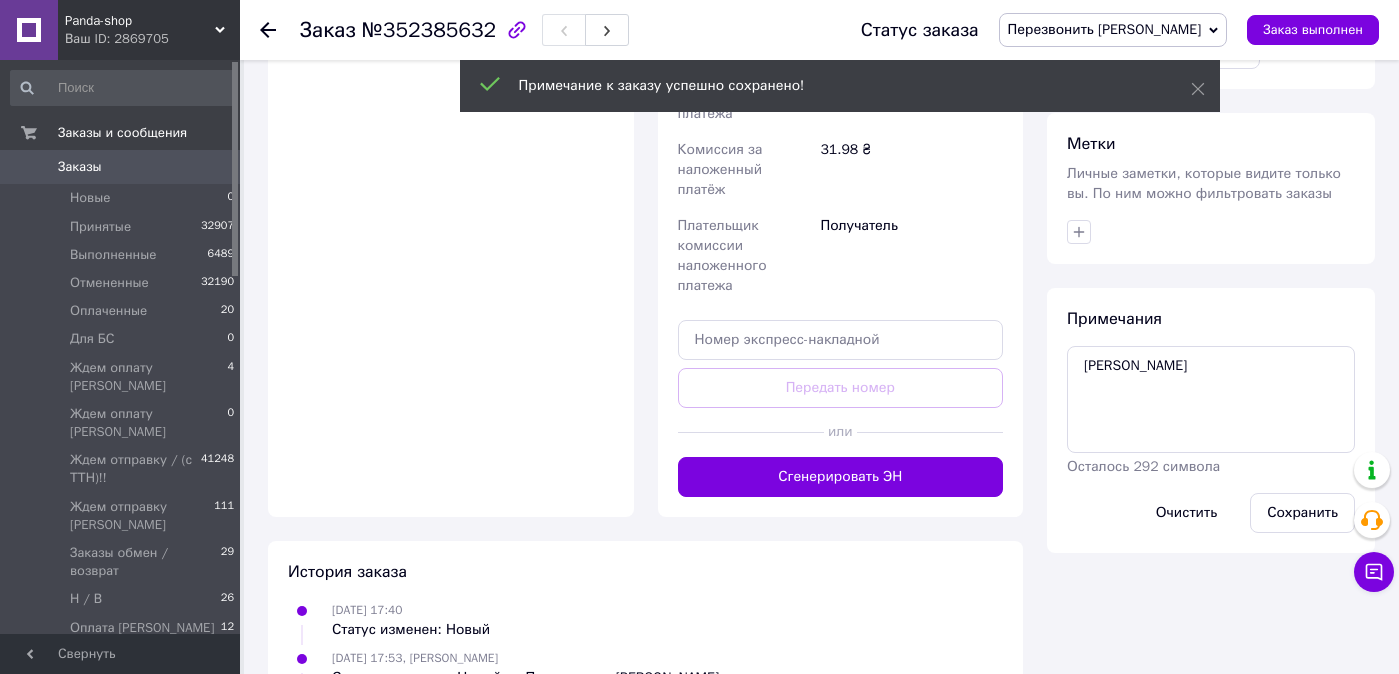 click on "Перезвонить [PERSON_NAME]" at bounding box center [1105, 29] 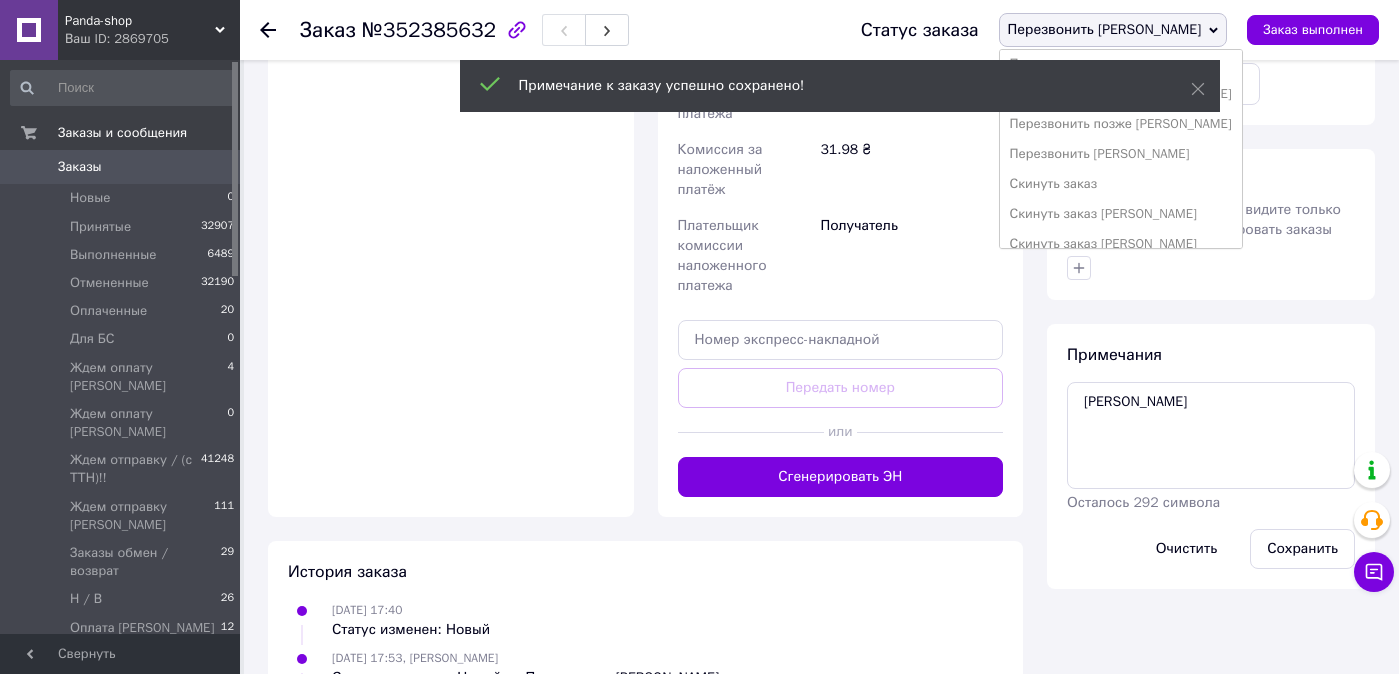 scroll, scrollTop: 502, scrollLeft: 0, axis: vertical 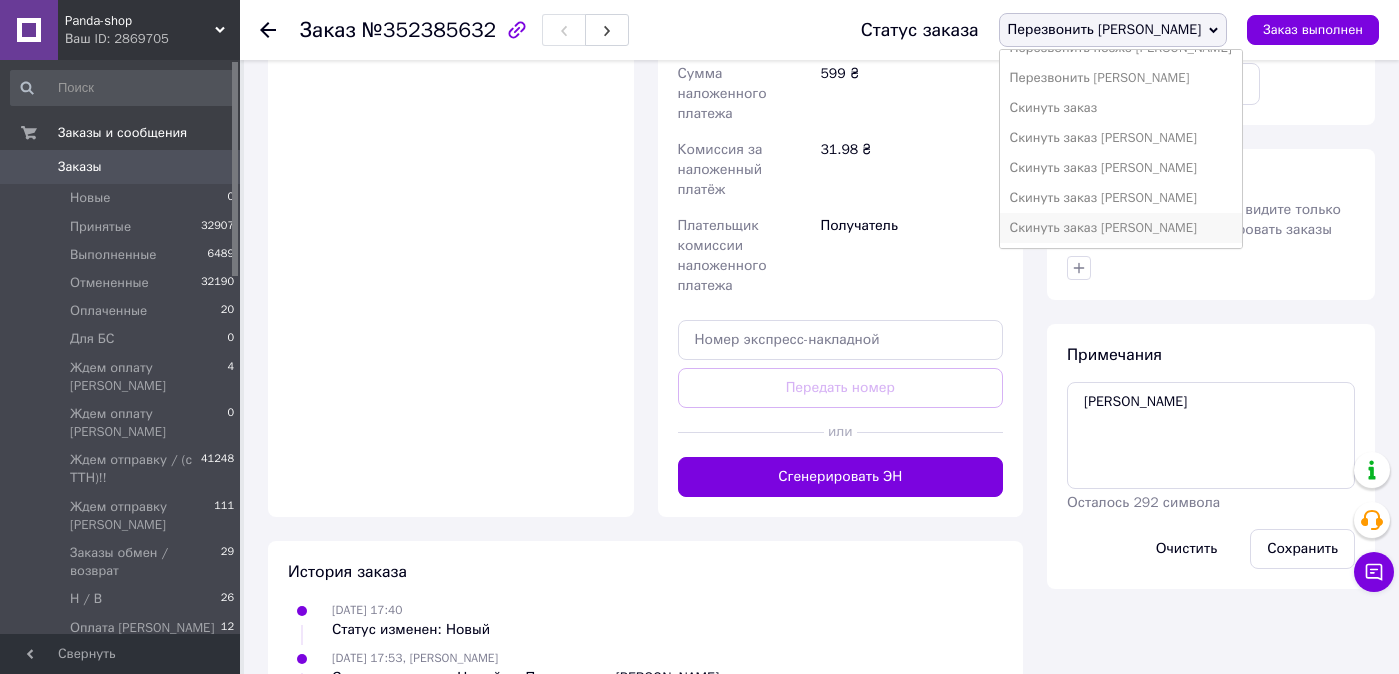 click on "Скинуть заказ [PERSON_NAME]" at bounding box center [1121, 228] 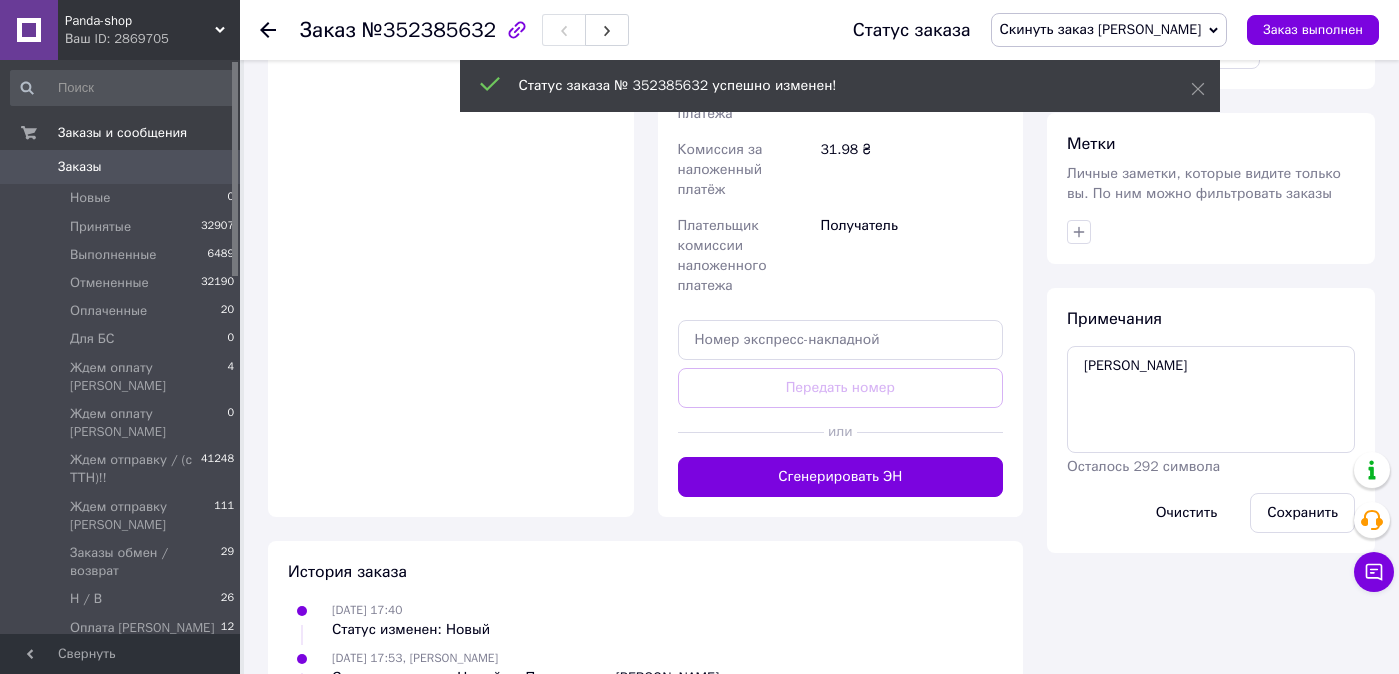 click on "Заказы" at bounding box center [121, 167] 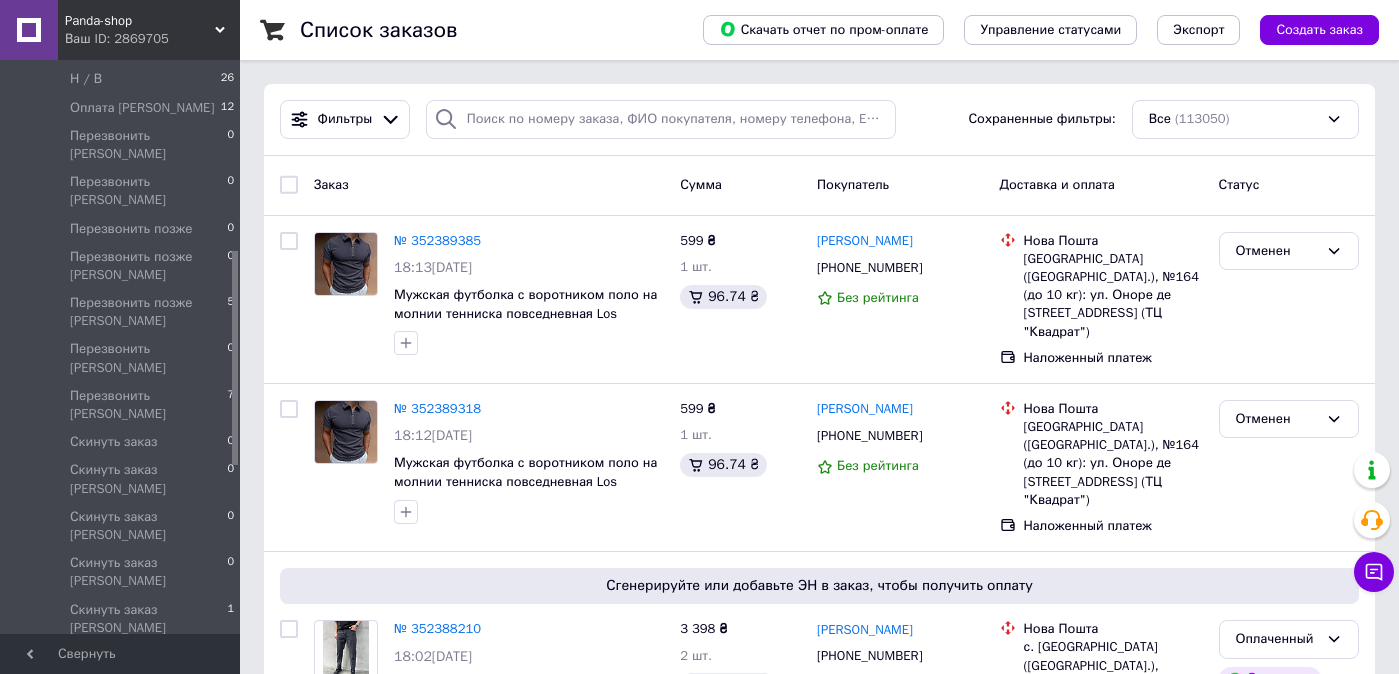 drag, startPoint x: 233, startPoint y: 103, endPoint x: 234, endPoint y: 329, distance: 226.00221 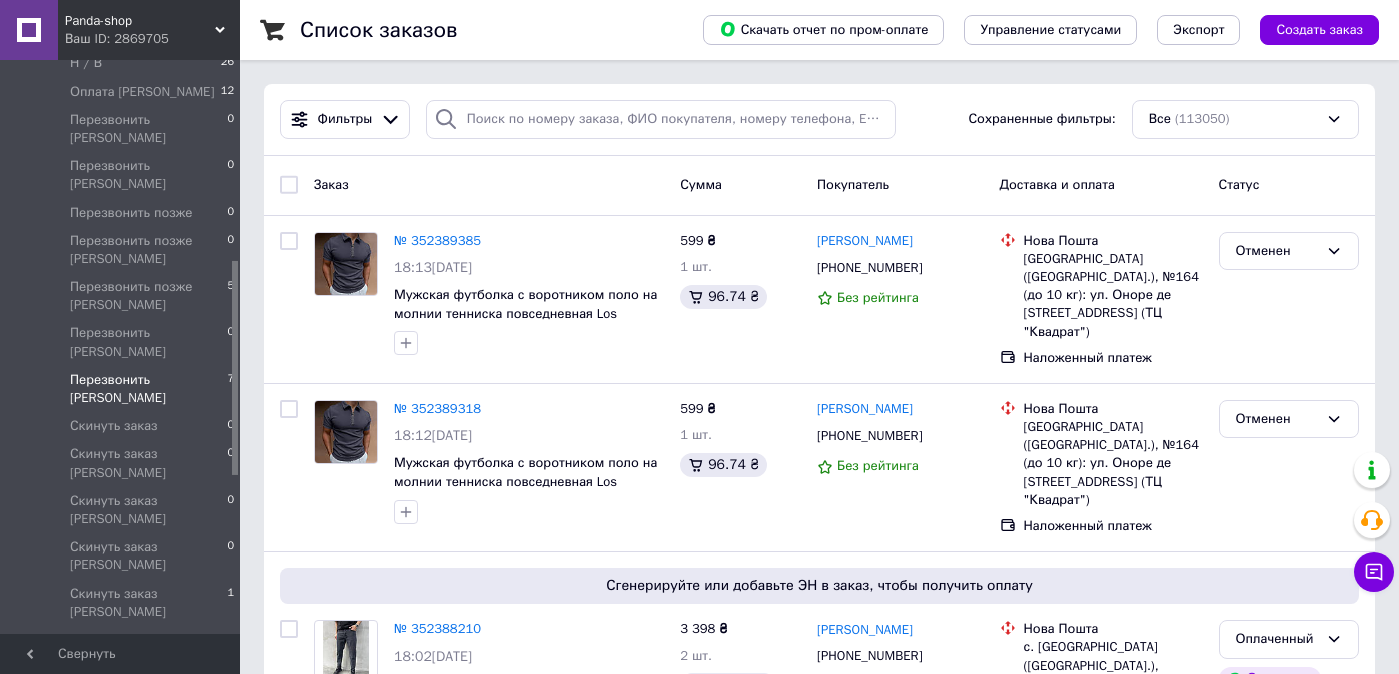 click on "Перезвонить [PERSON_NAME]" at bounding box center (148, 389) 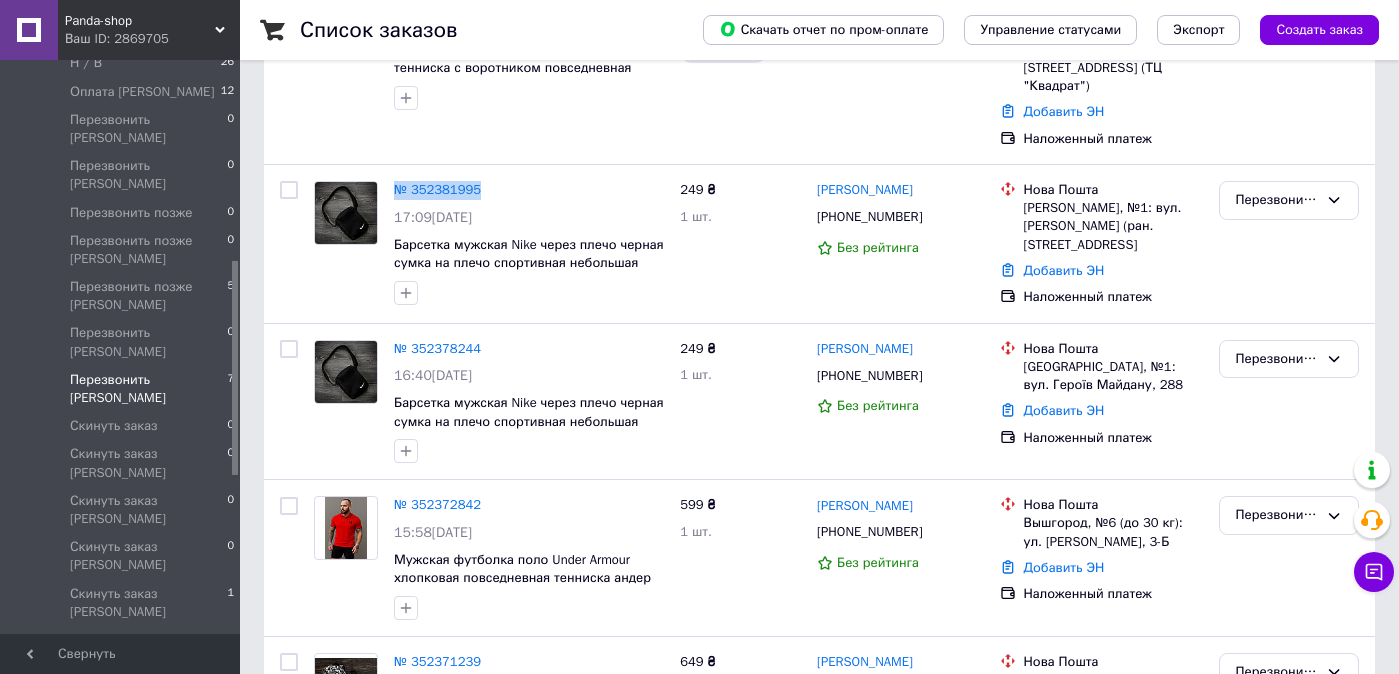 scroll, scrollTop: 330, scrollLeft: 0, axis: vertical 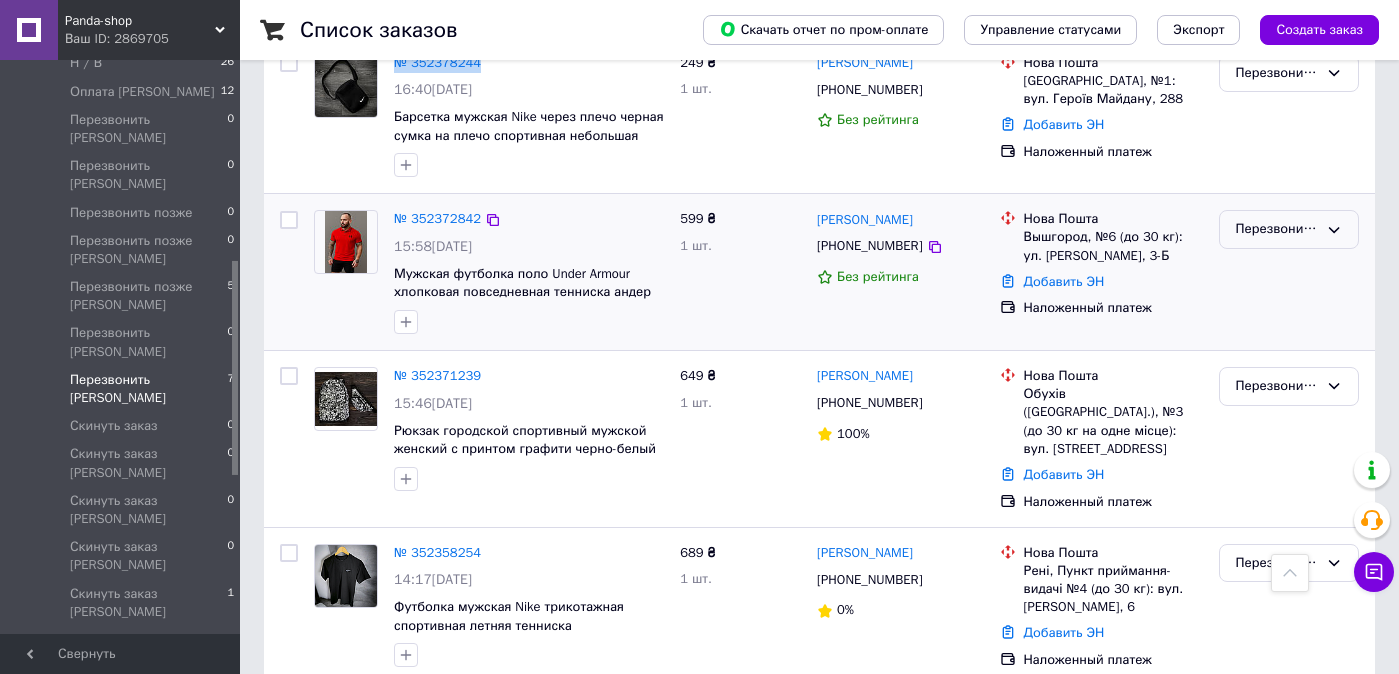 click on "Перезвонить [PERSON_NAME]" at bounding box center [1277, 229] 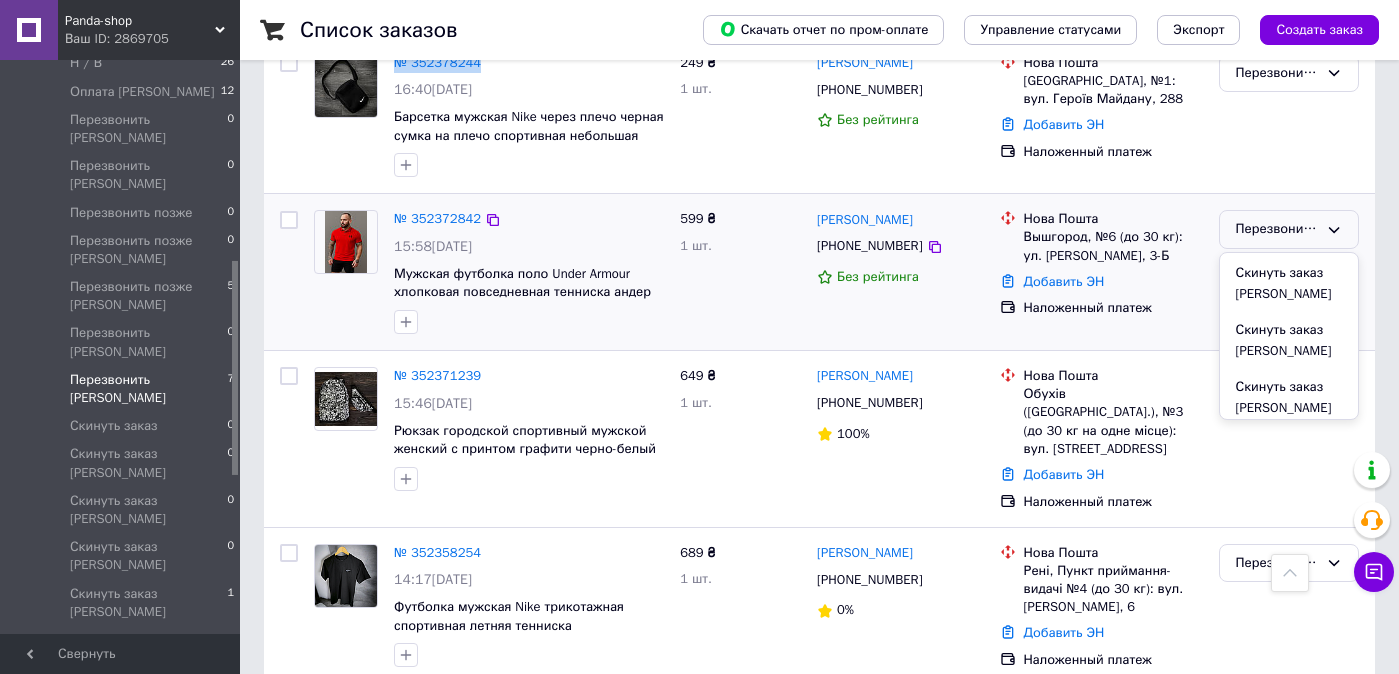 scroll, scrollTop: 984, scrollLeft: 0, axis: vertical 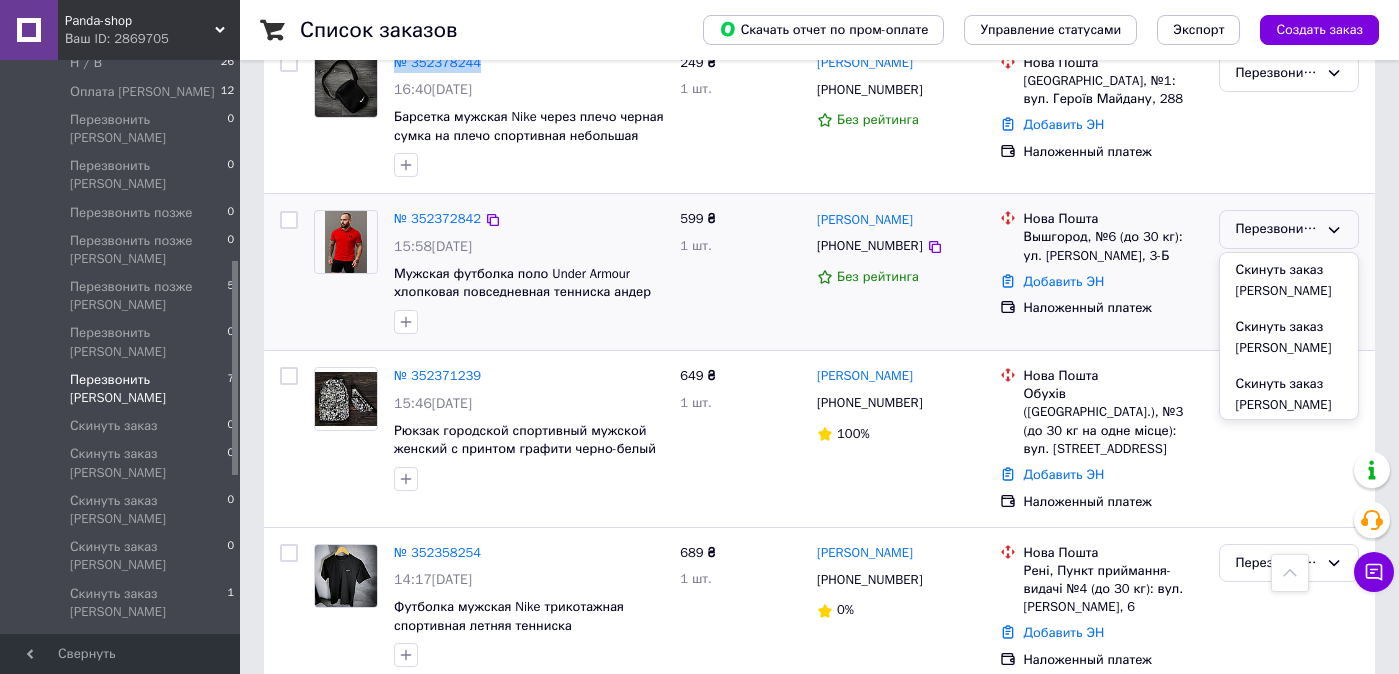 click on "Скинуть заказ [PERSON_NAME]" at bounding box center [1289, 451] 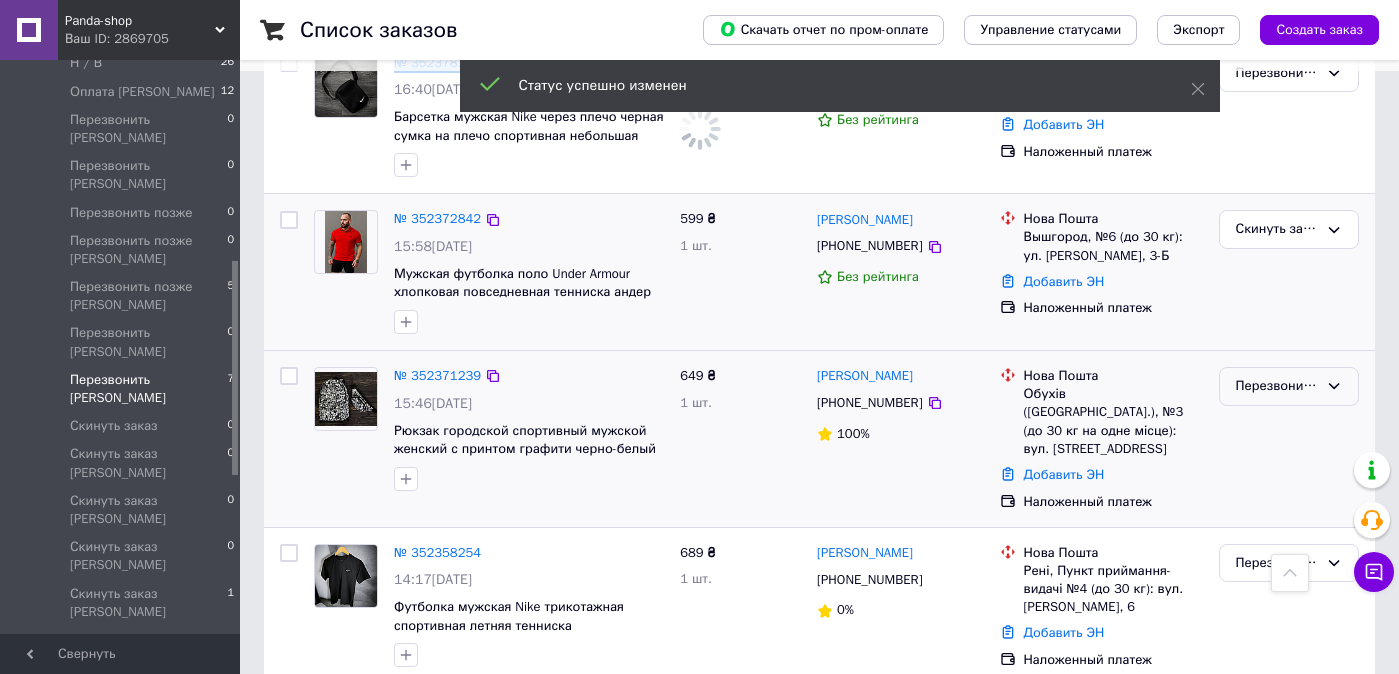click on "Перезвонить [PERSON_NAME]" at bounding box center (1277, 386) 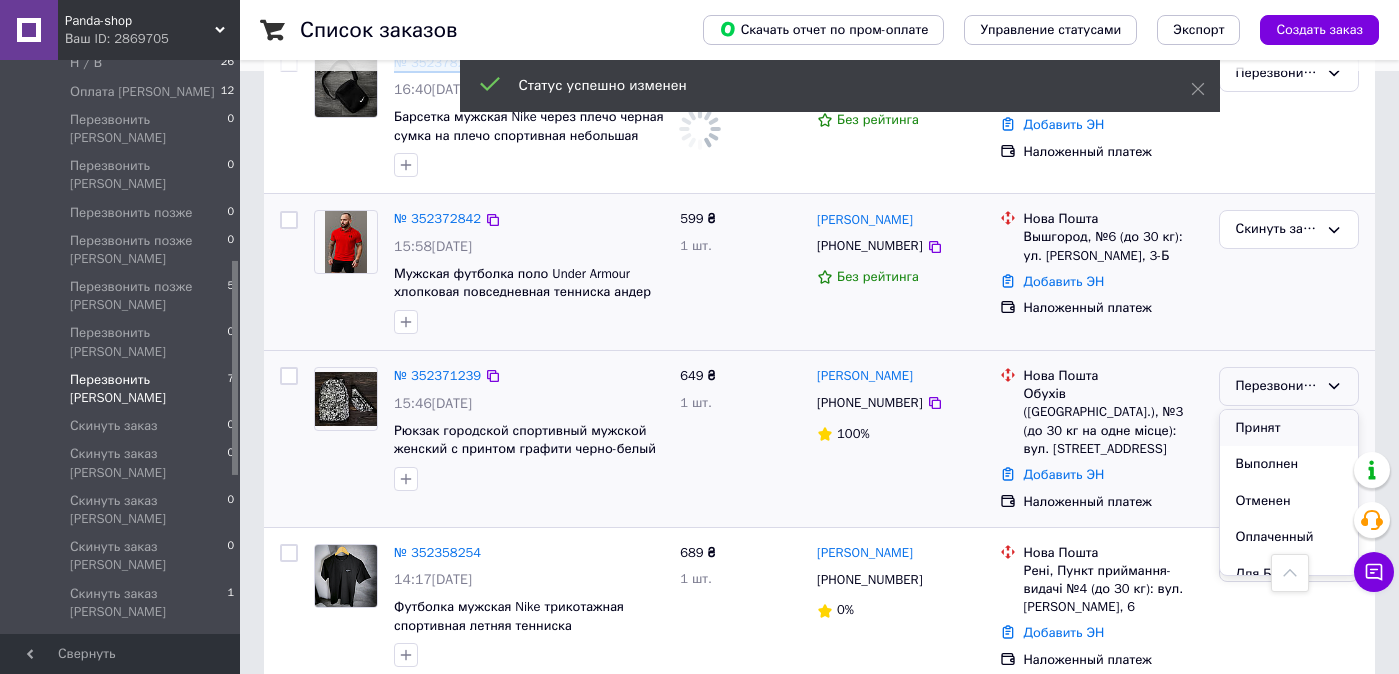 scroll, scrollTop: 426, scrollLeft: 0, axis: vertical 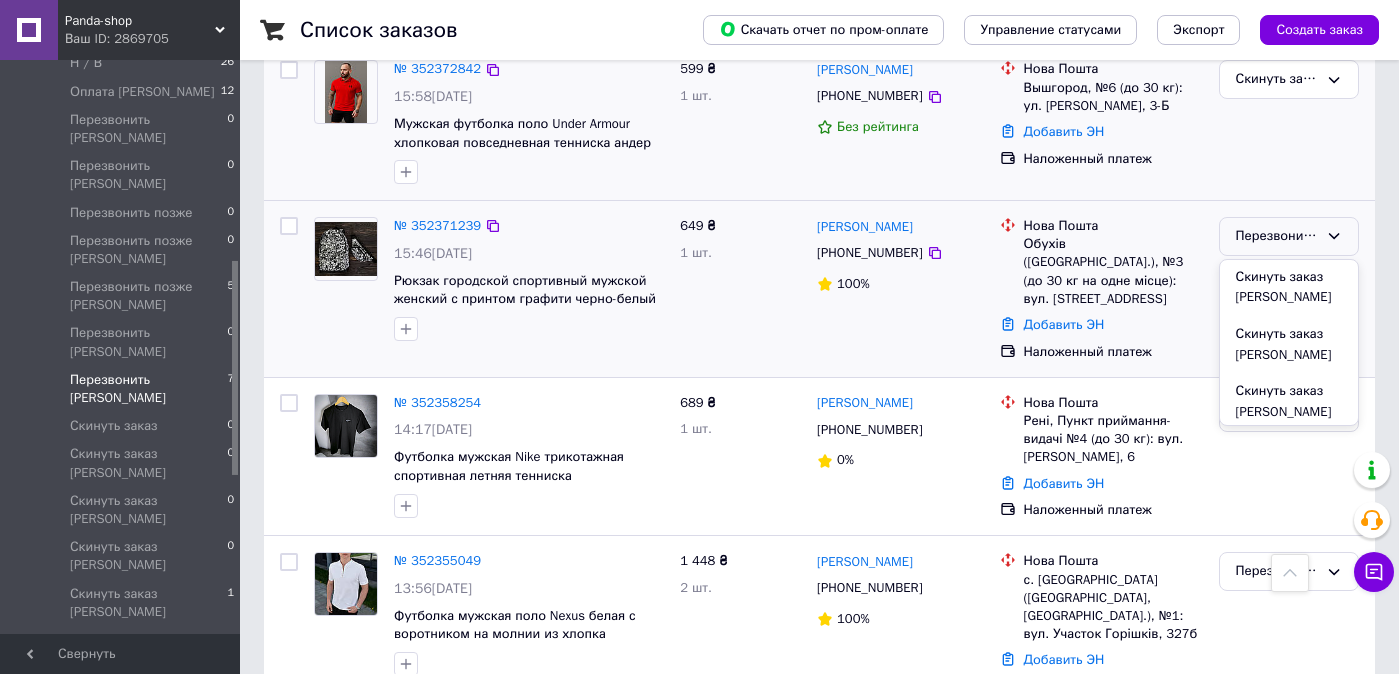 click on "Скинуть заказ [PERSON_NAME]" at bounding box center (1289, 458) 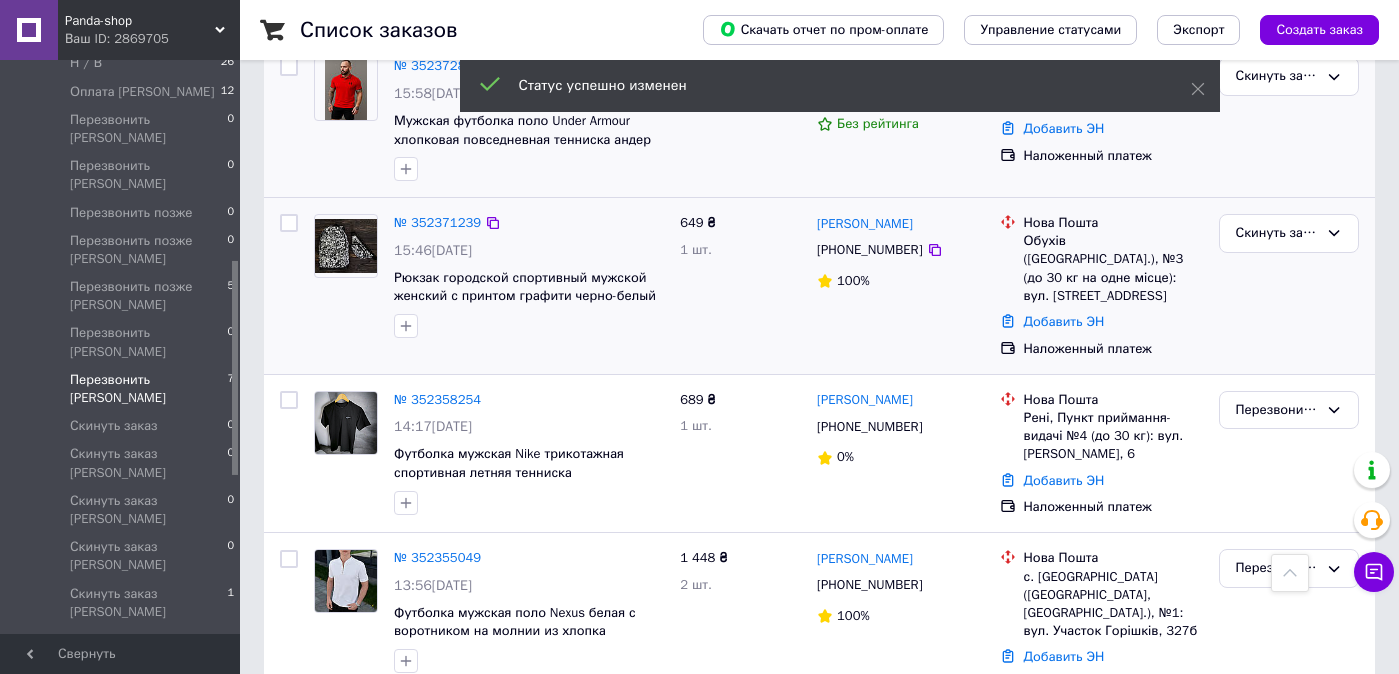 scroll, scrollTop: 616, scrollLeft: 0, axis: vertical 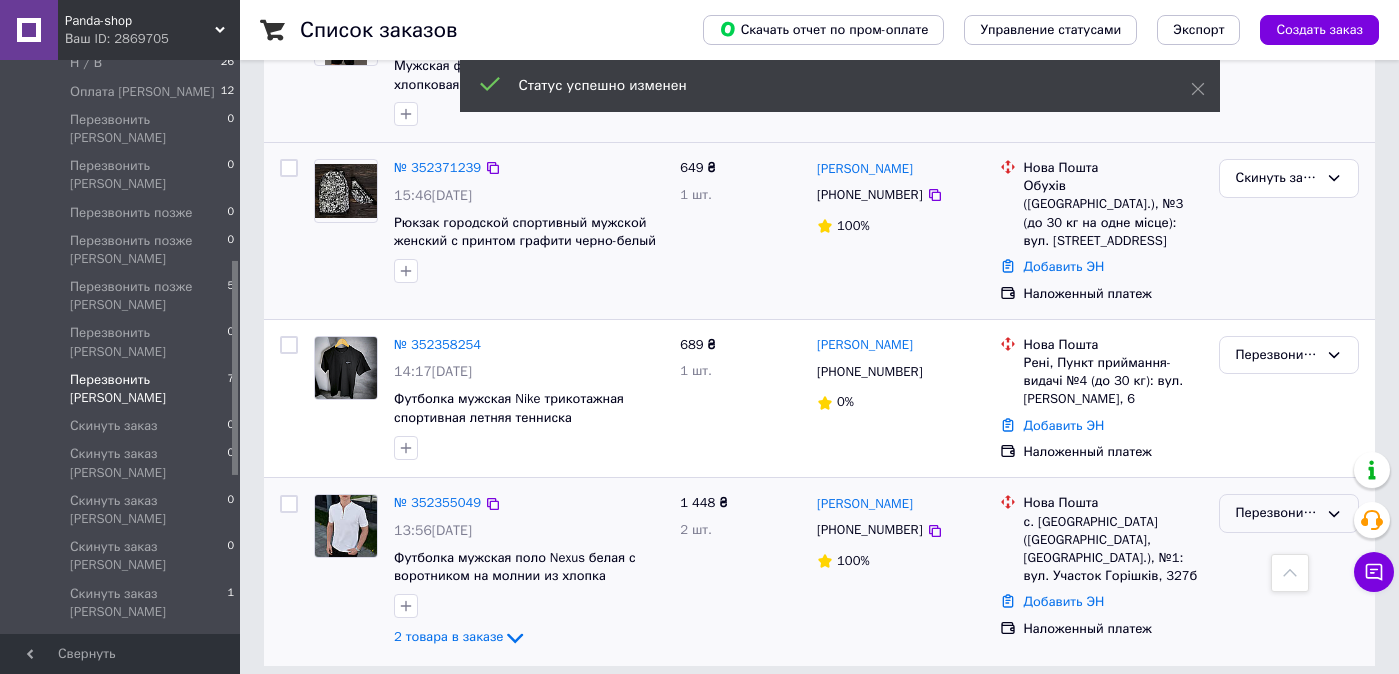 click on "Перезвонить [PERSON_NAME]" at bounding box center (1277, 513) 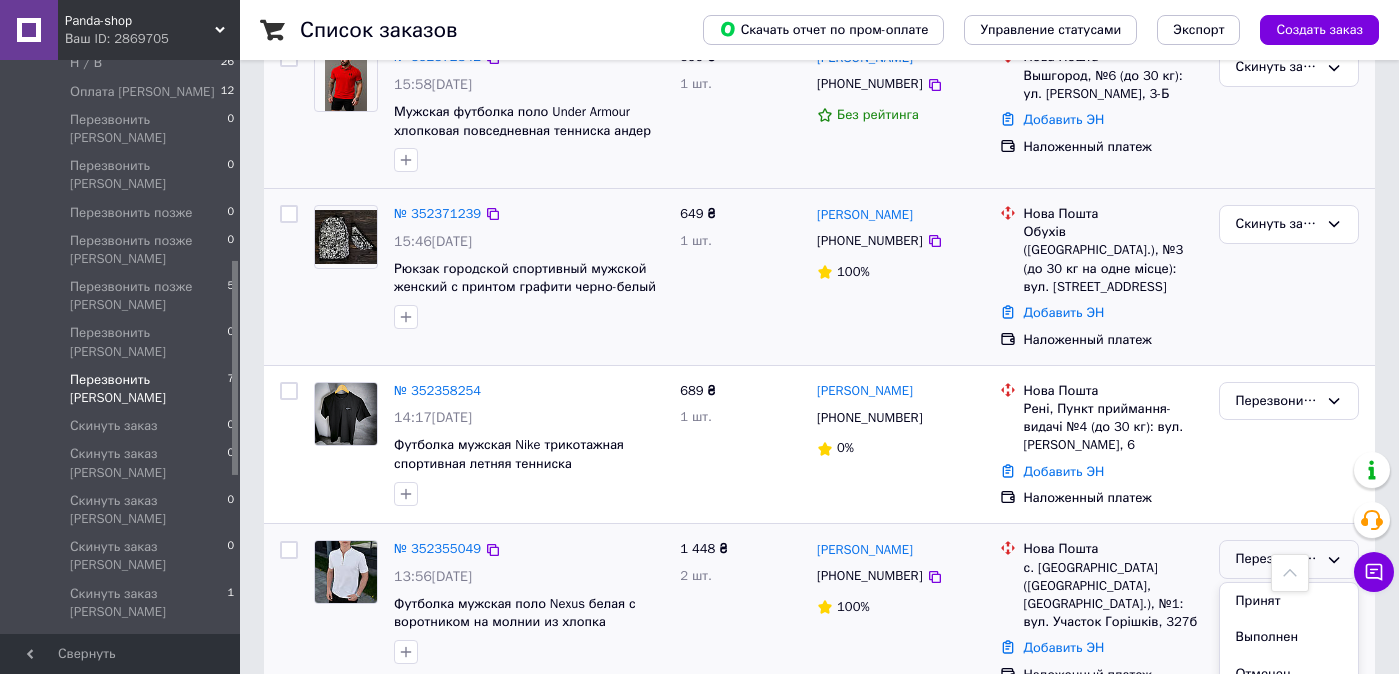 scroll, scrollTop: 629, scrollLeft: 0, axis: vertical 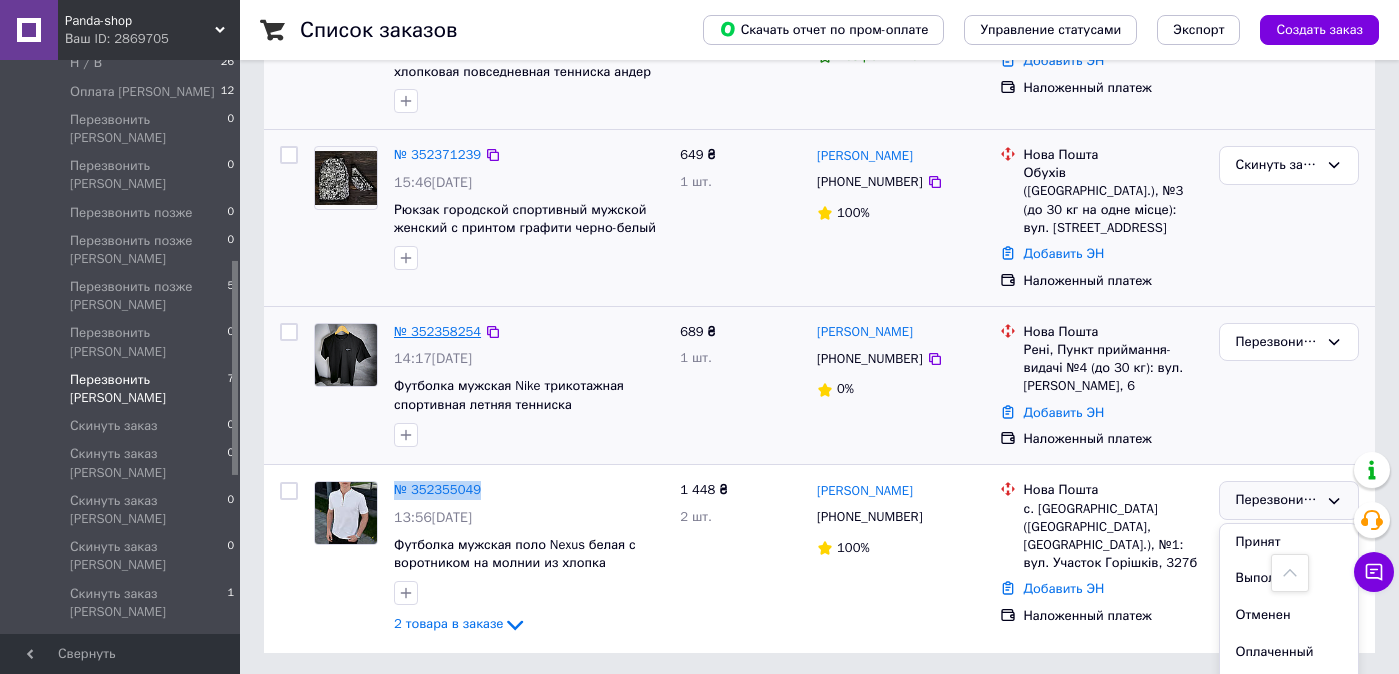 click on "№ 352358254" at bounding box center (437, 331) 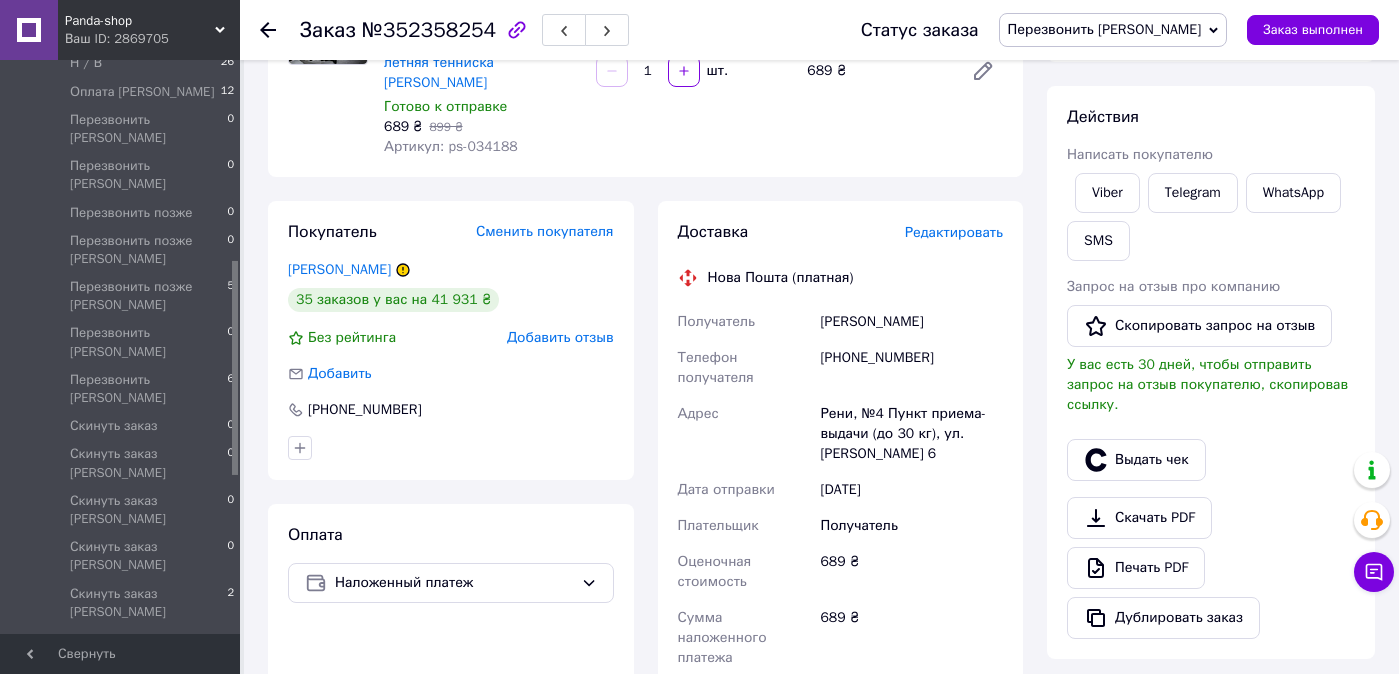 scroll, scrollTop: 629, scrollLeft: 0, axis: vertical 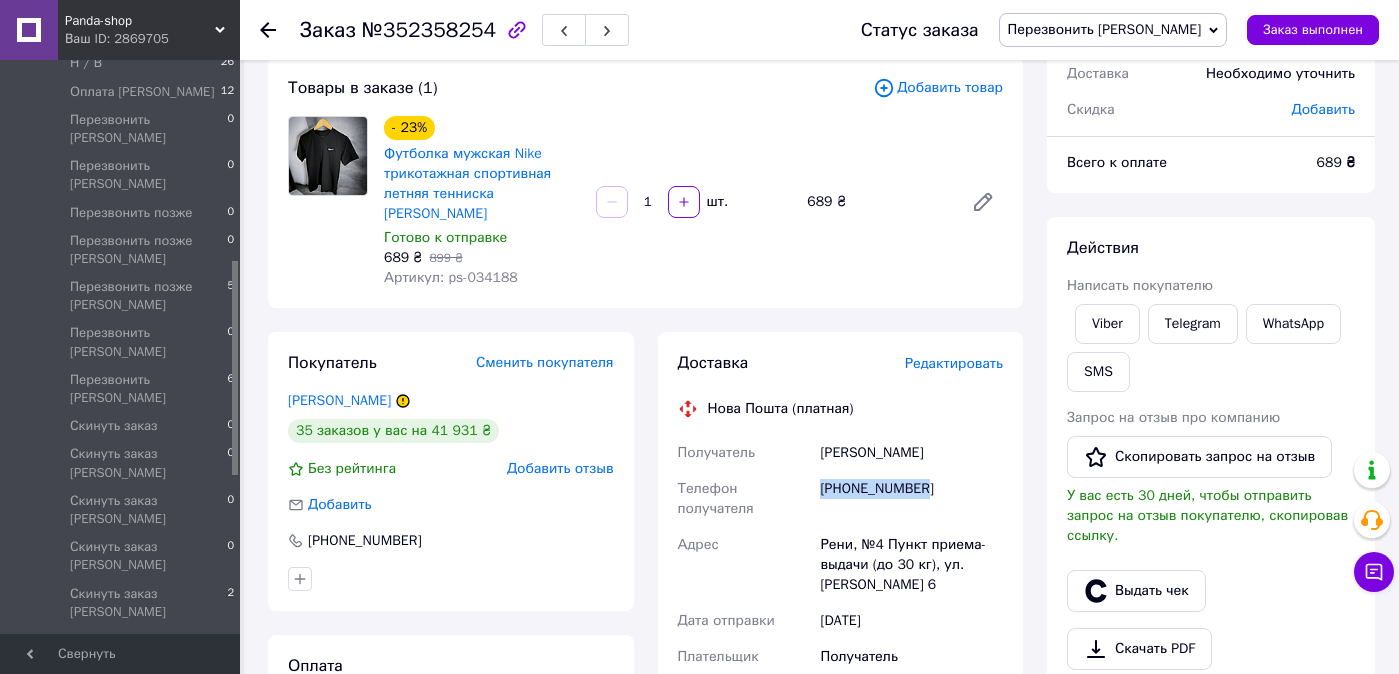 drag, startPoint x: 953, startPoint y: 493, endPoint x: 821, endPoint y: 487, distance: 132.13629 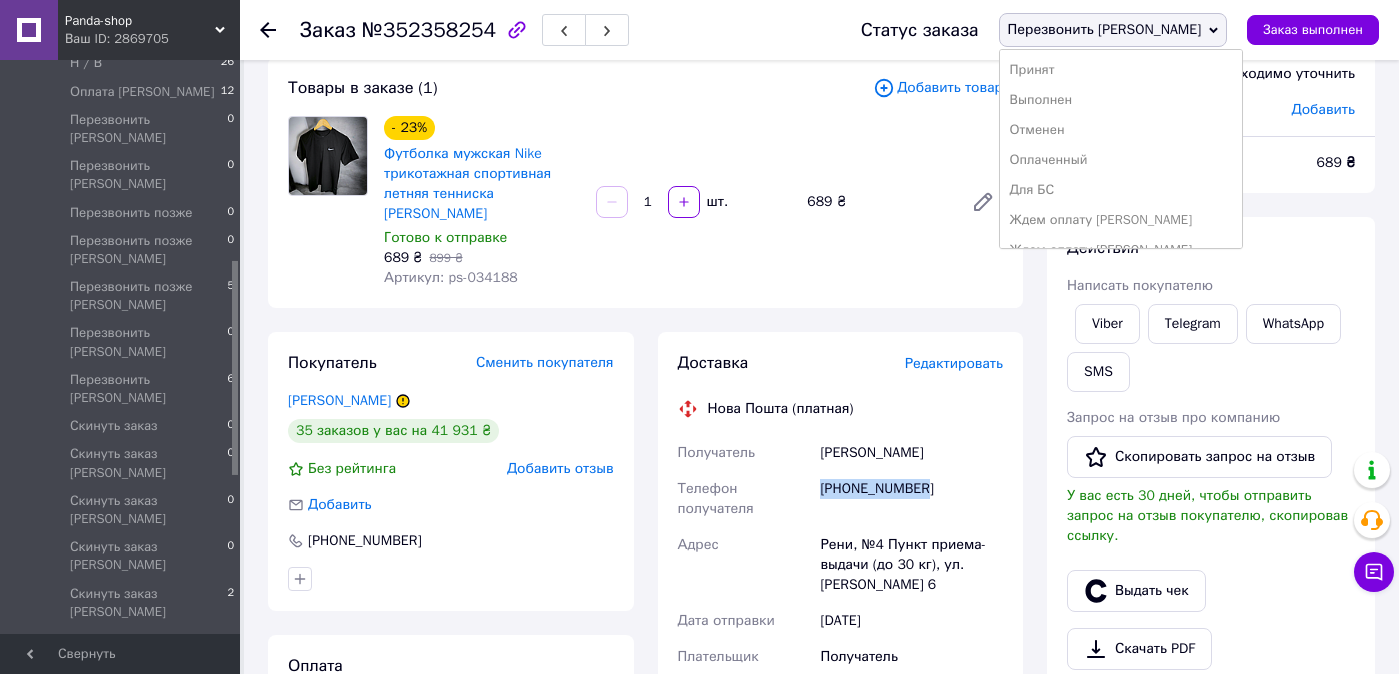 scroll, scrollTop: 502, scrollLeft: 0, axis: vertical 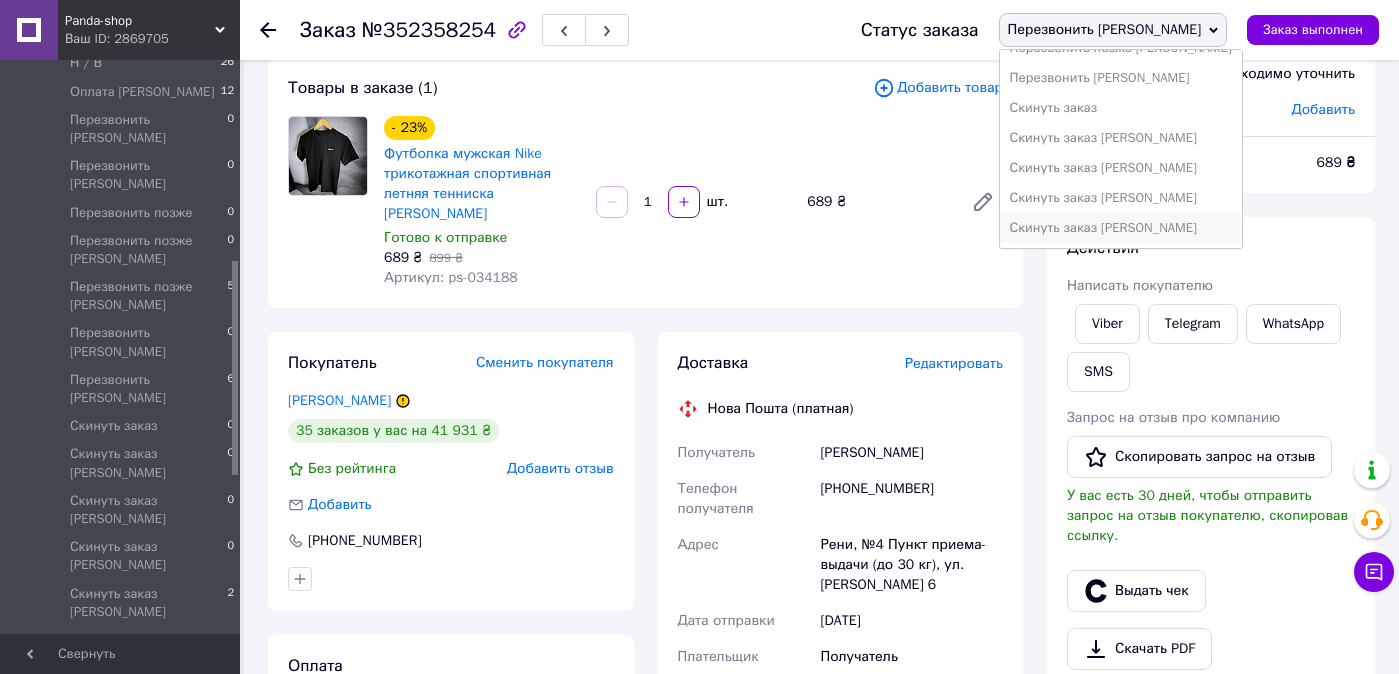 click on "Скинуть заказ [PERSON_NAME]" at bounding box center [1121, 228] 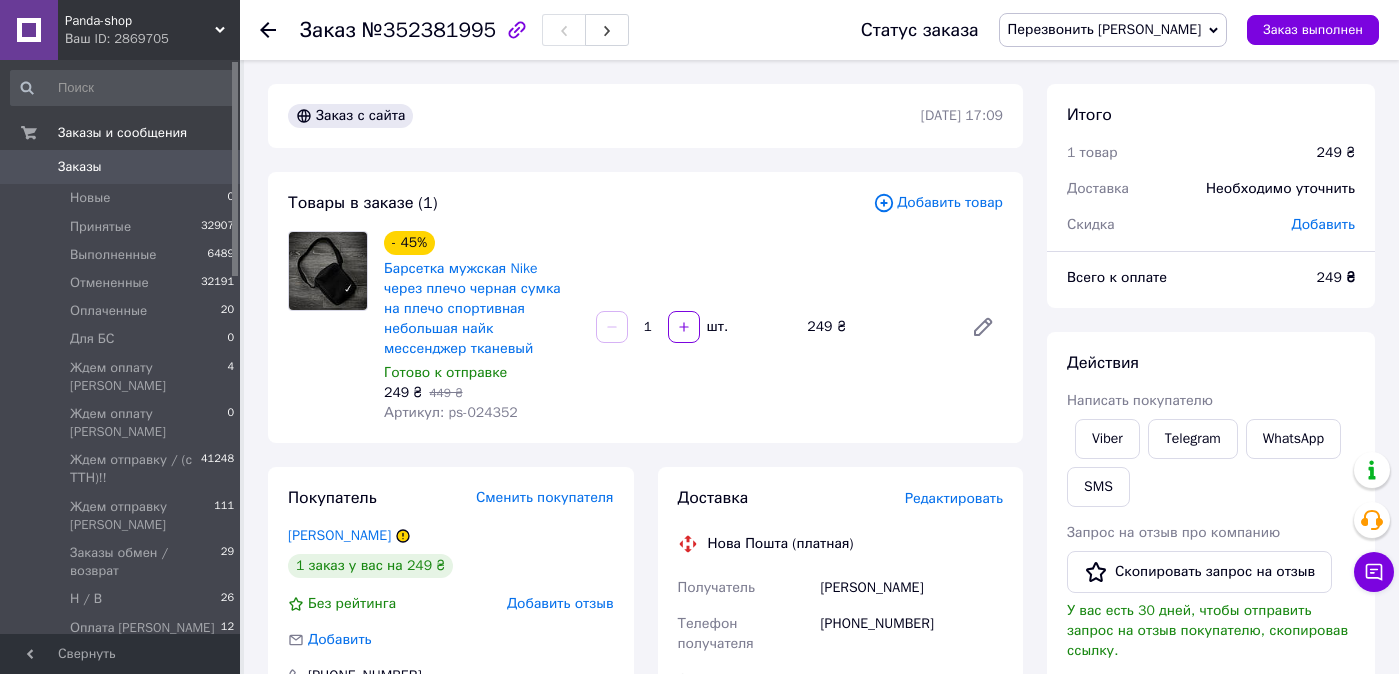 scroll, scrollTop: 0, scrollLeft: 0, axis: both 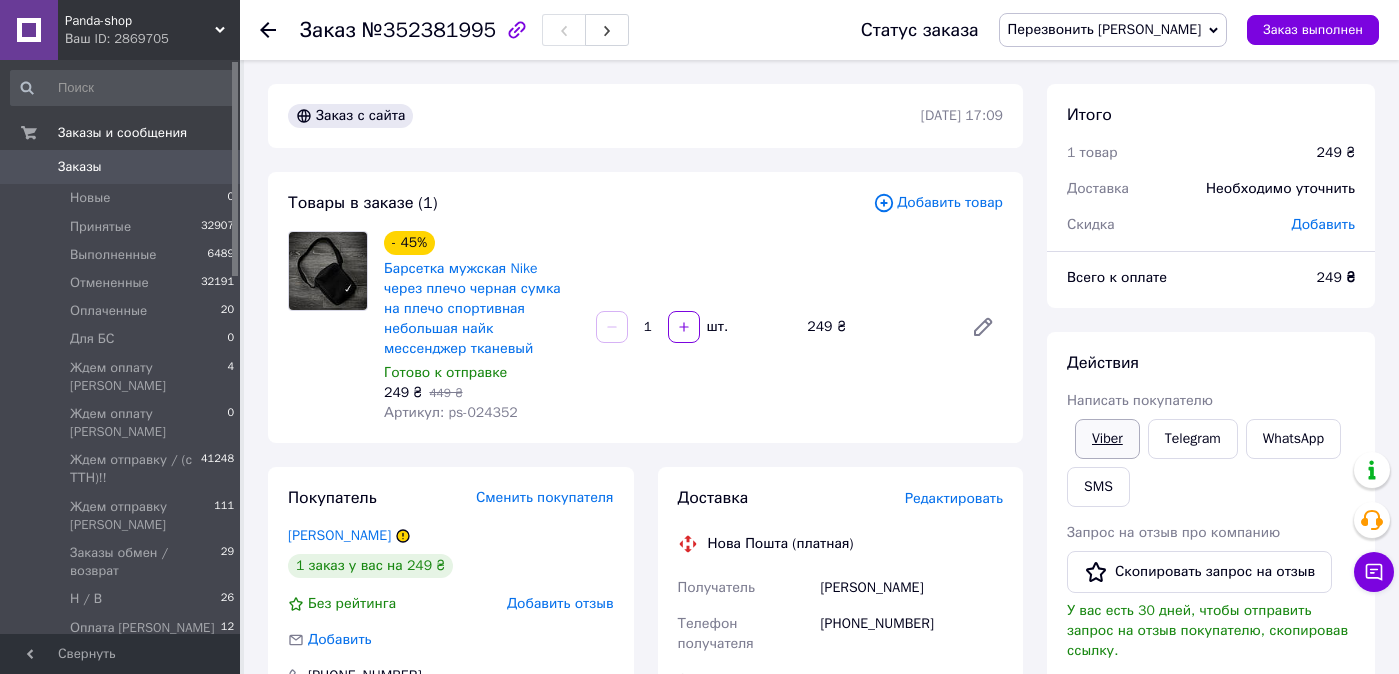 click on "Viber" at bounding box center (1107, 439) 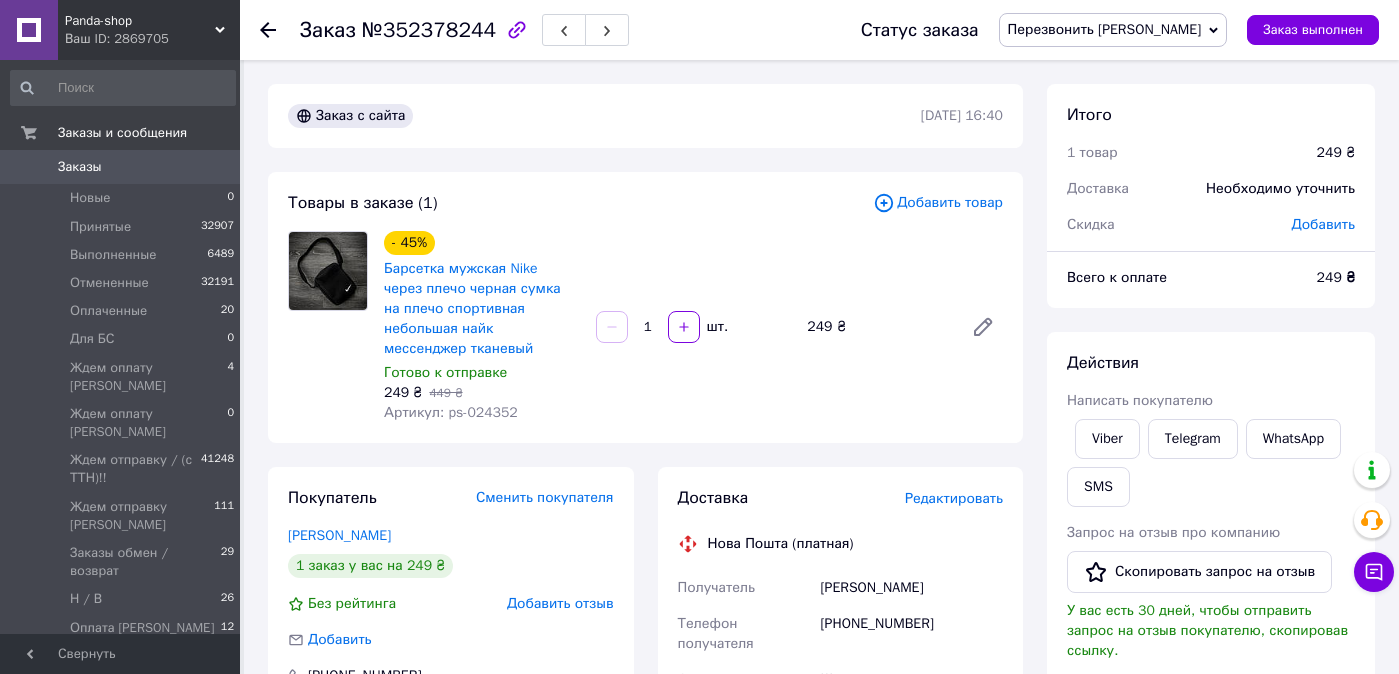 scroll, scrollTop: 0, scrollLeft: 0, axis: both 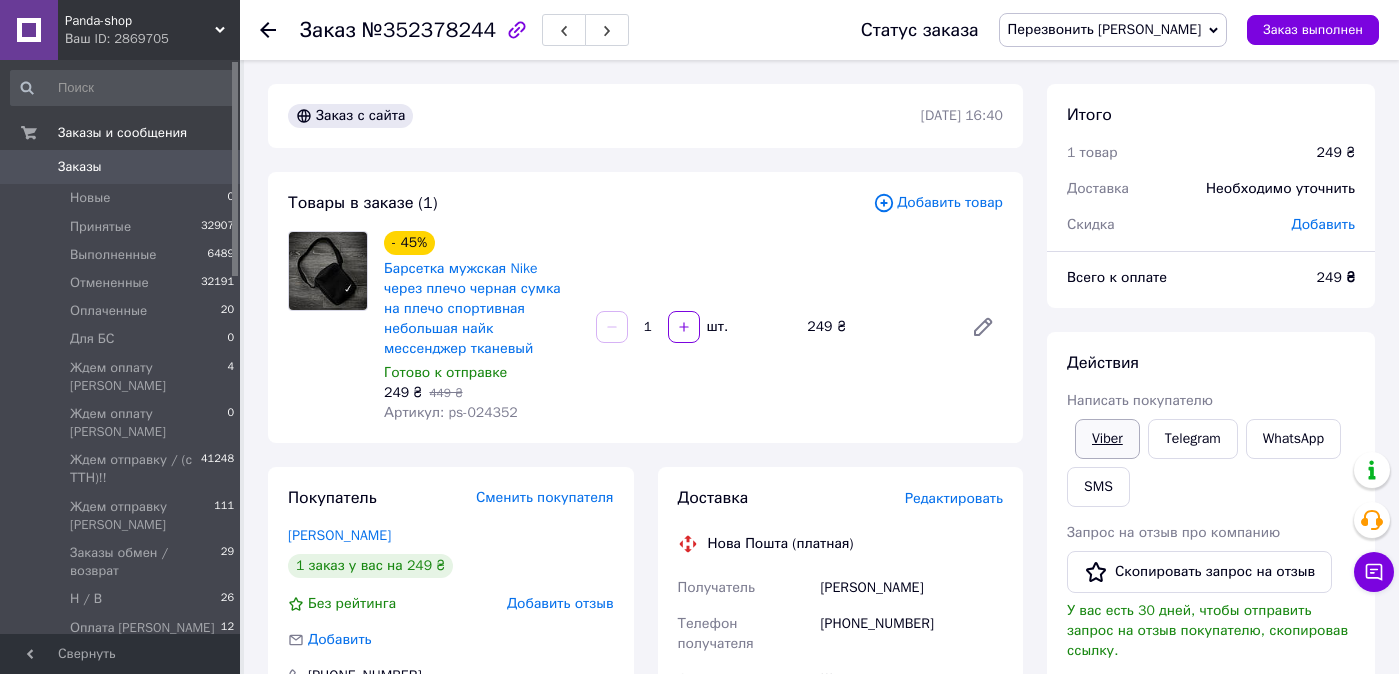 click on "Viber" at bounding box center (1107, 439) 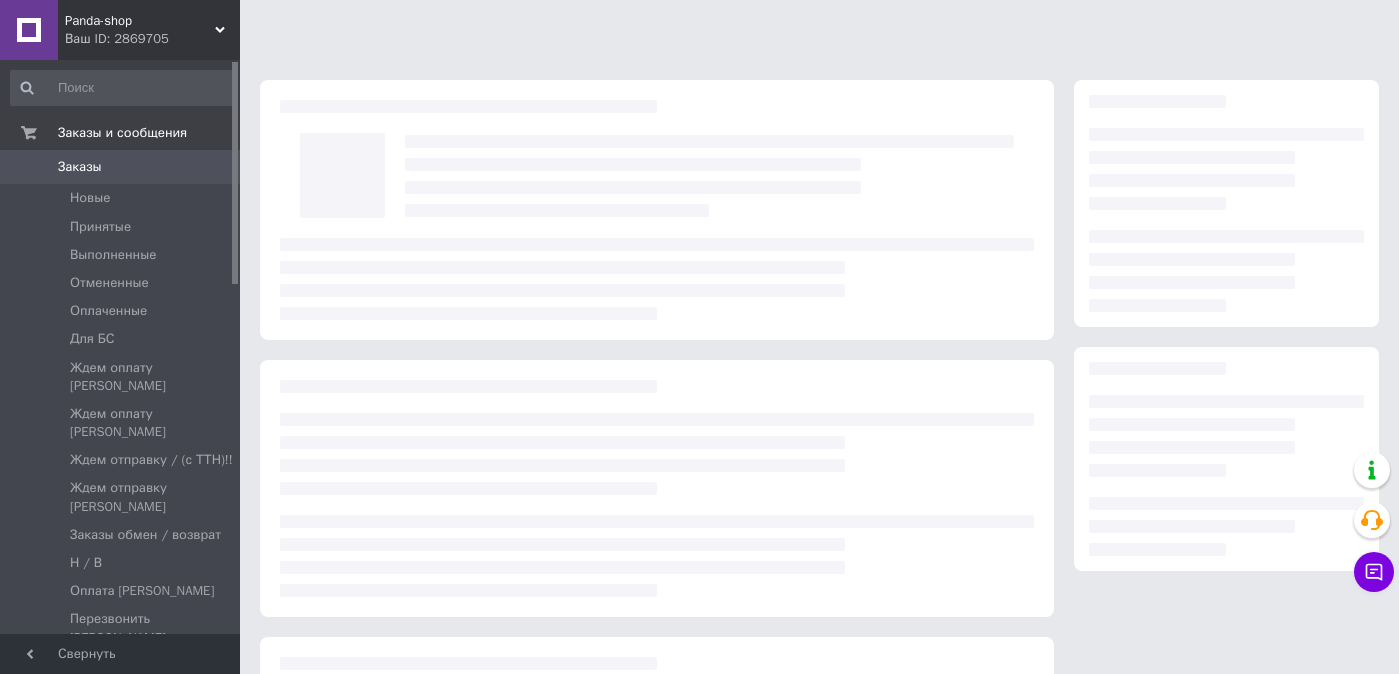 scroll, scrollTop: 0, scrollLeft: 0, axis: both 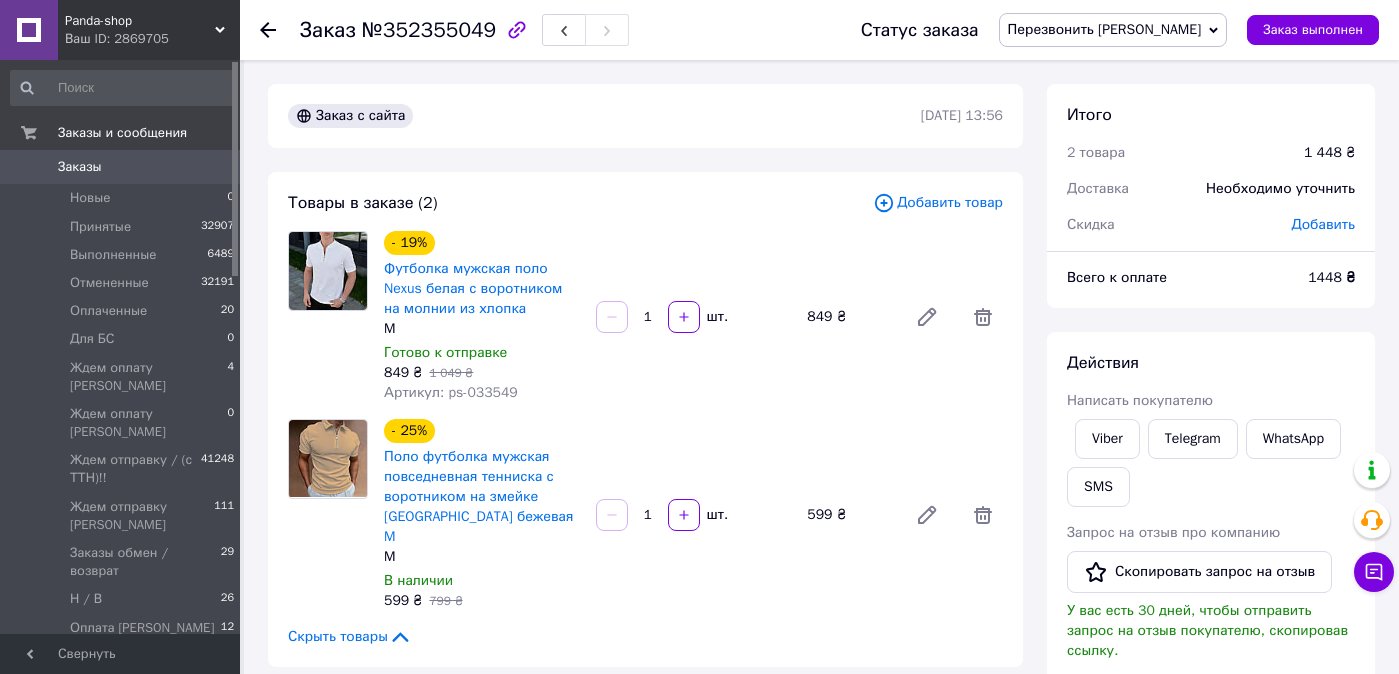 click on "Перезвонить [PERSON_NAME]" at bounding box center (1105, 29) 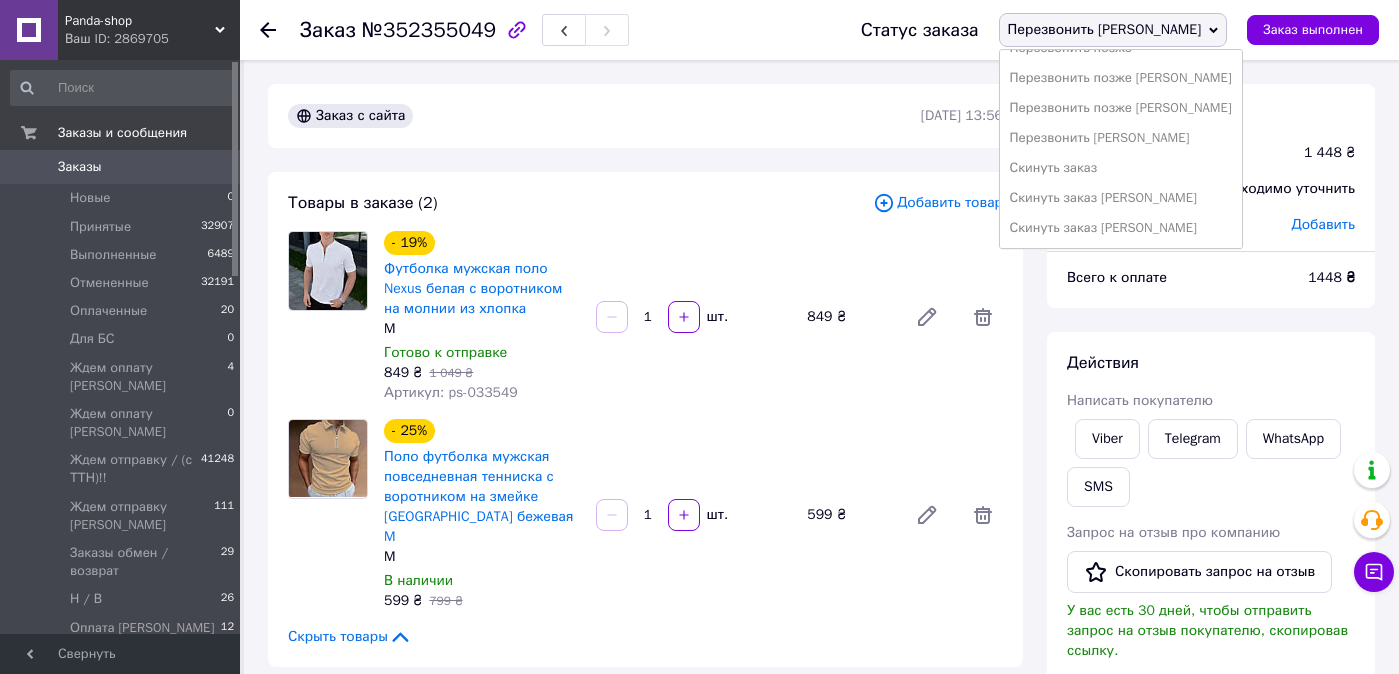 scroll, scrollTop: 502, scrollLeft: 0, axis: vertical 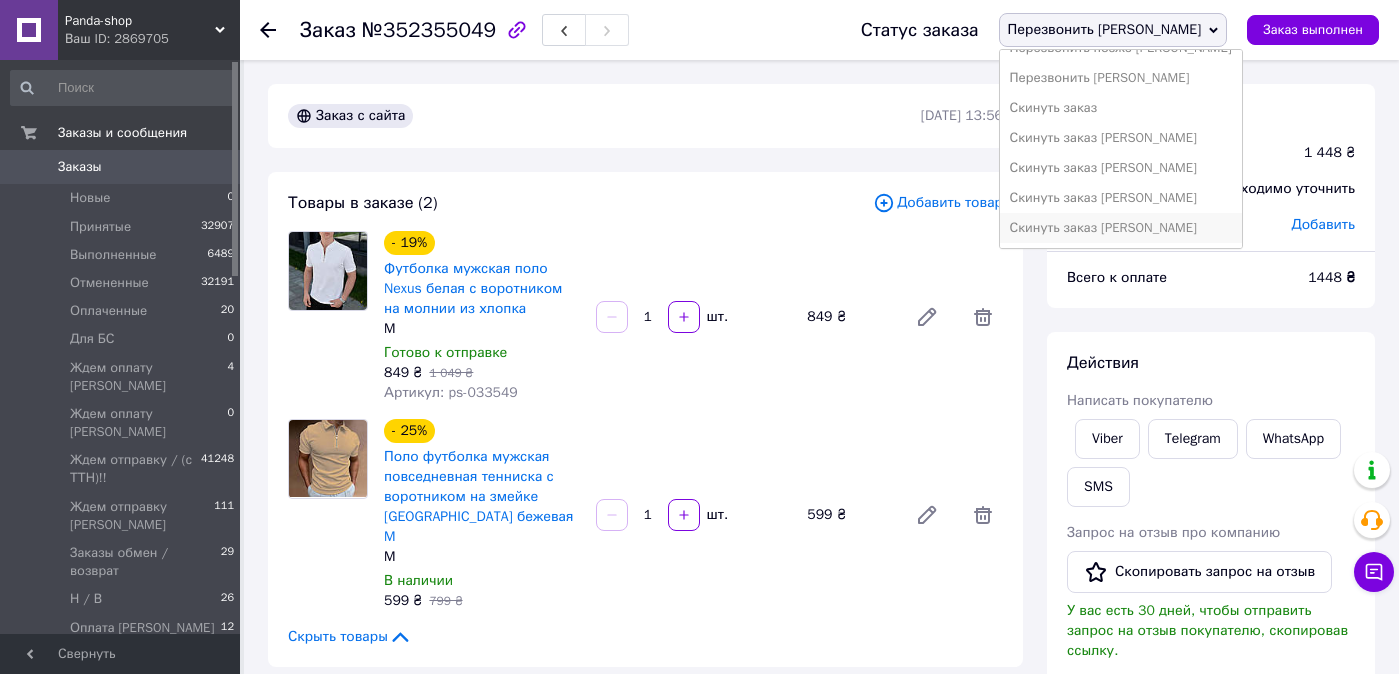 click on "Скинуть заказ [PERSON_NAME]" at bounding box center (1121, 228) 